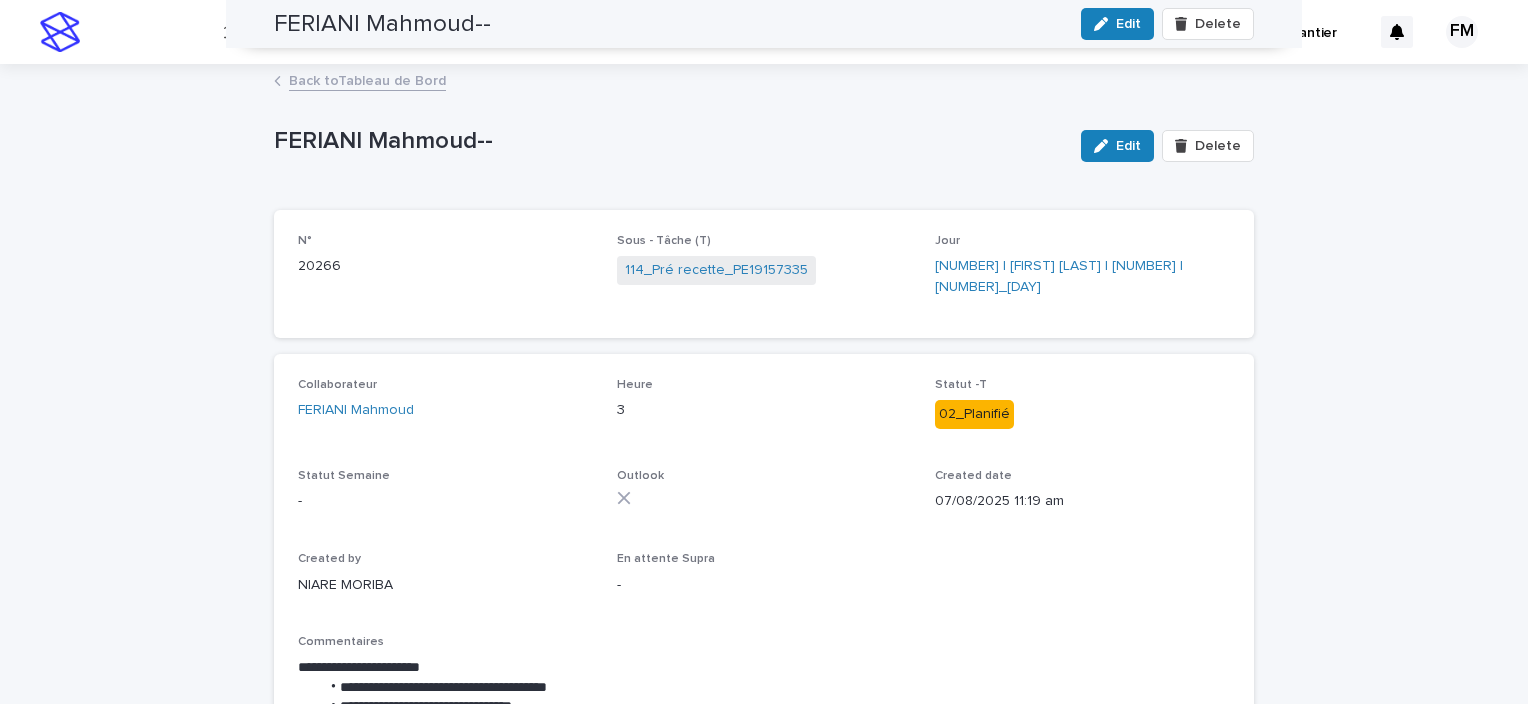scroll, scrollTop: 0, scrollLeft: 0, axis: both 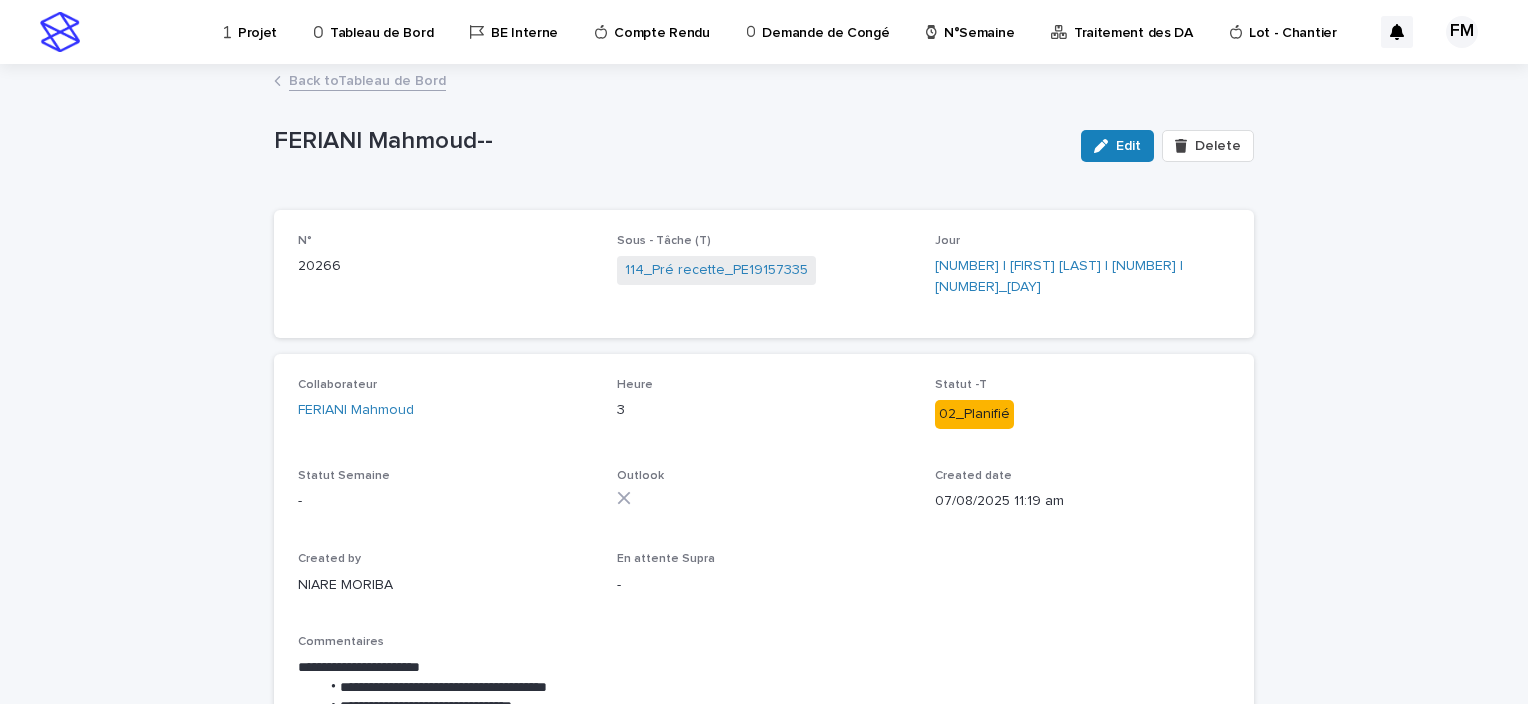click on "Back to  Tableau de Bord" at bounding box center [367, 79] 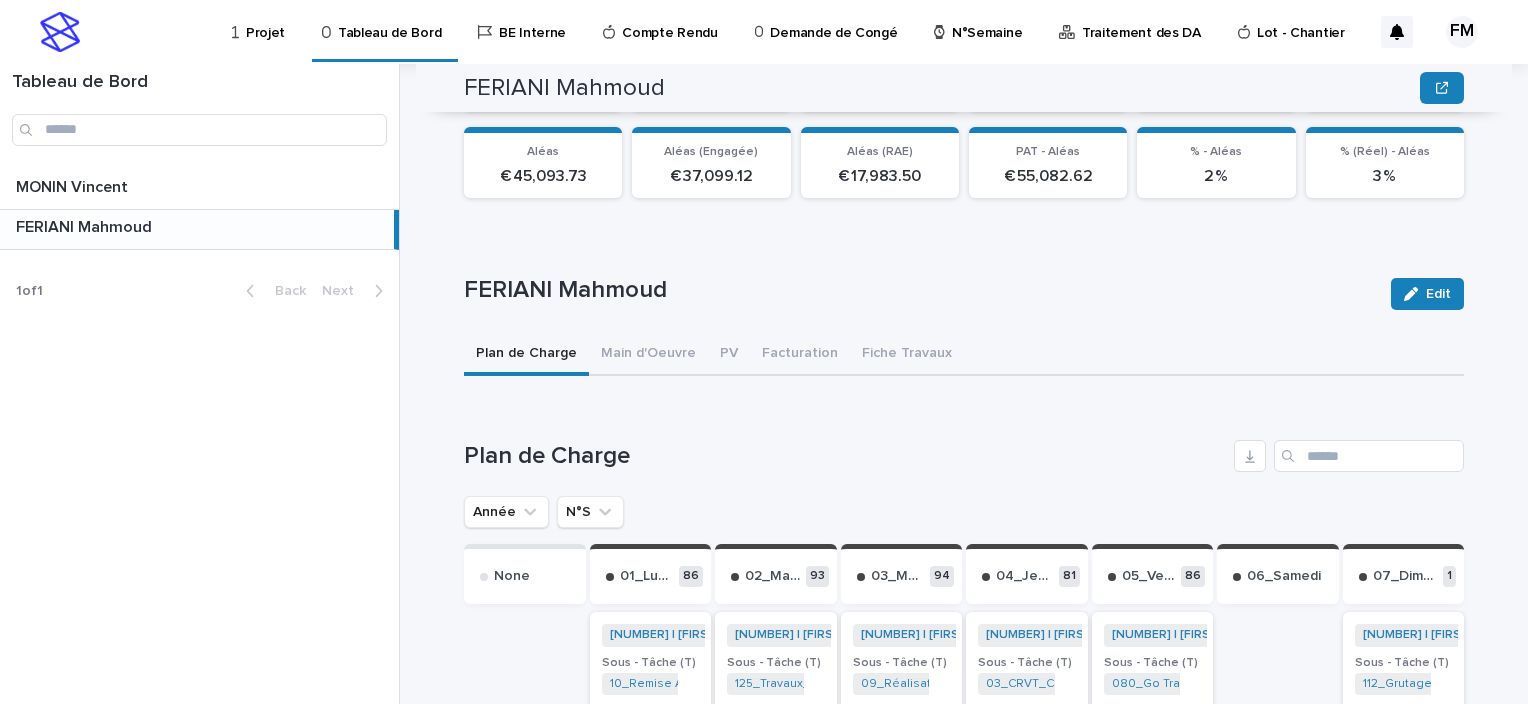 scroll, scrollTop: 544, scrollLeft: 0, axis: vertical 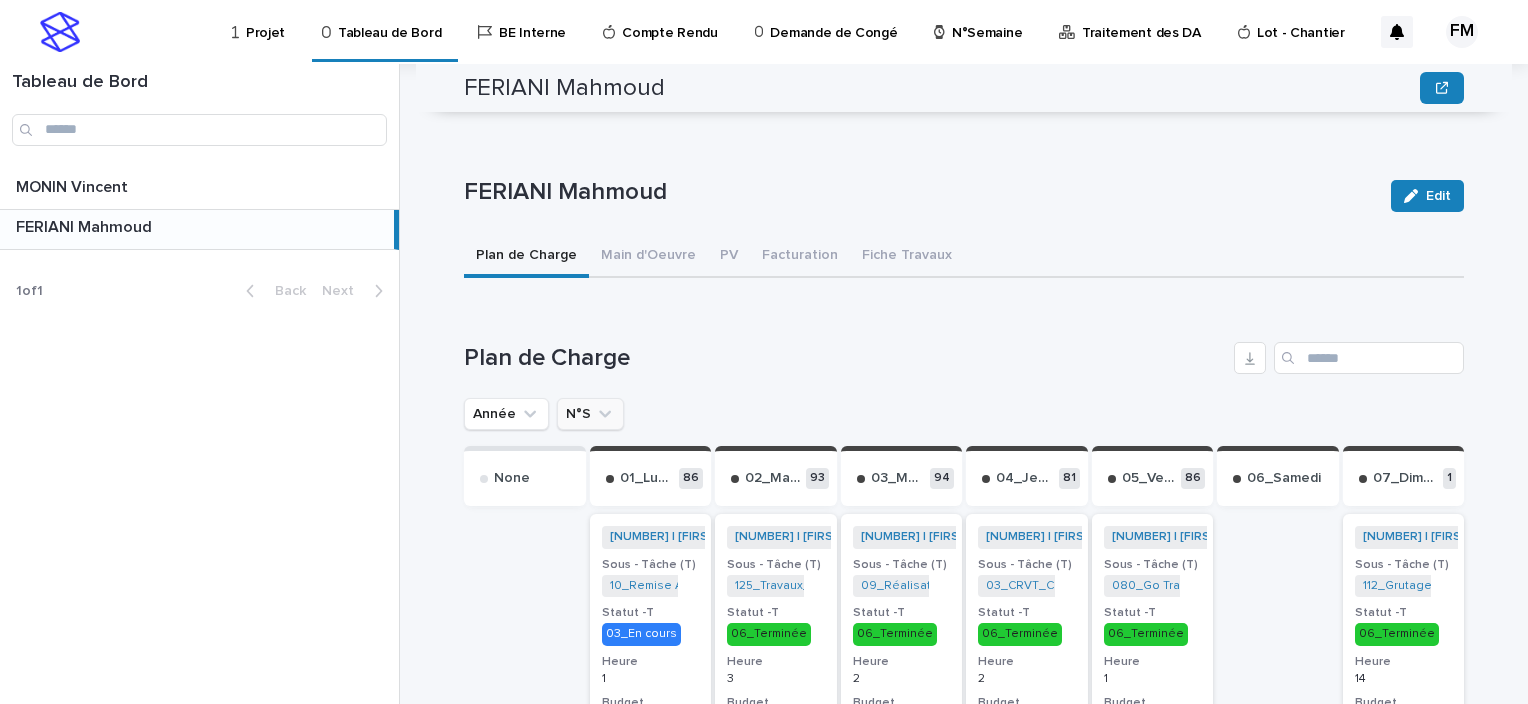 click 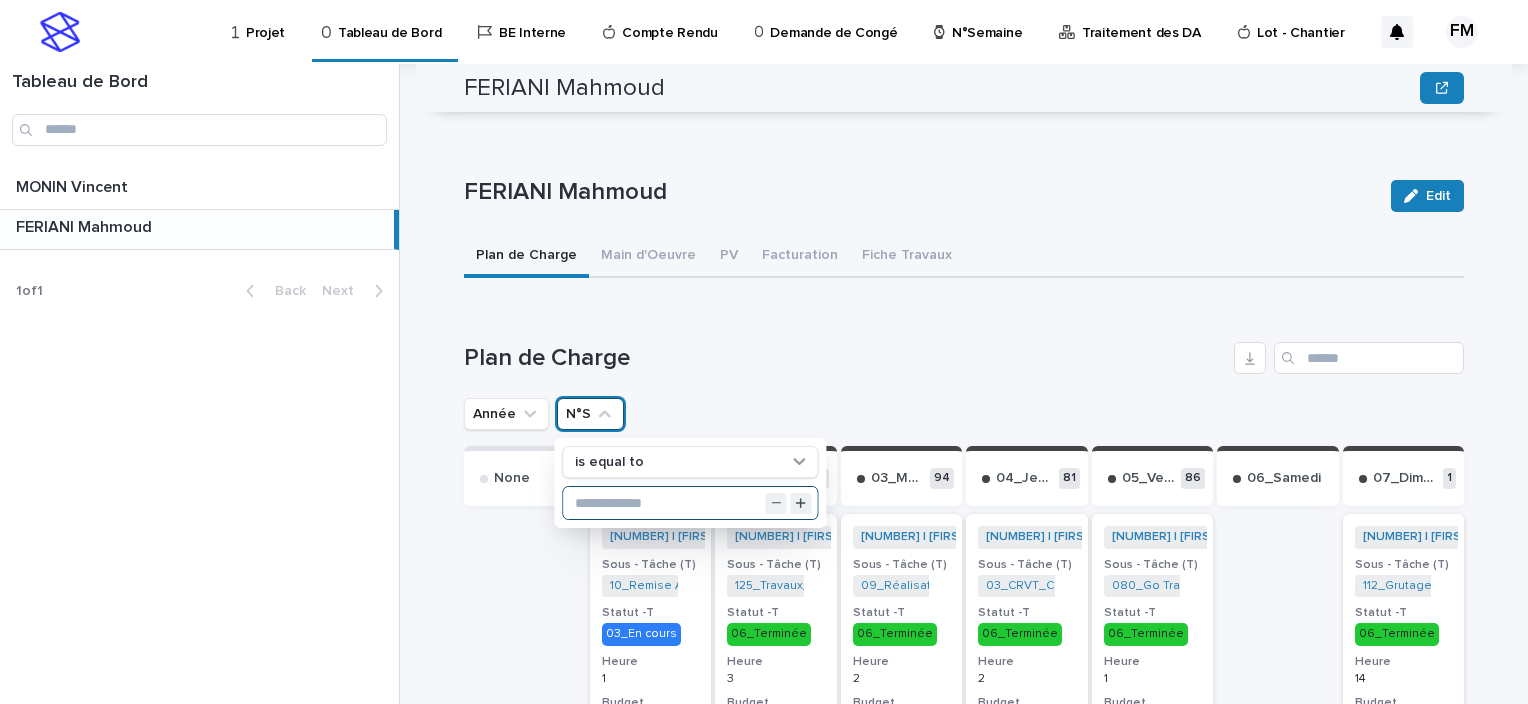 click at bounding box center [690, 503] 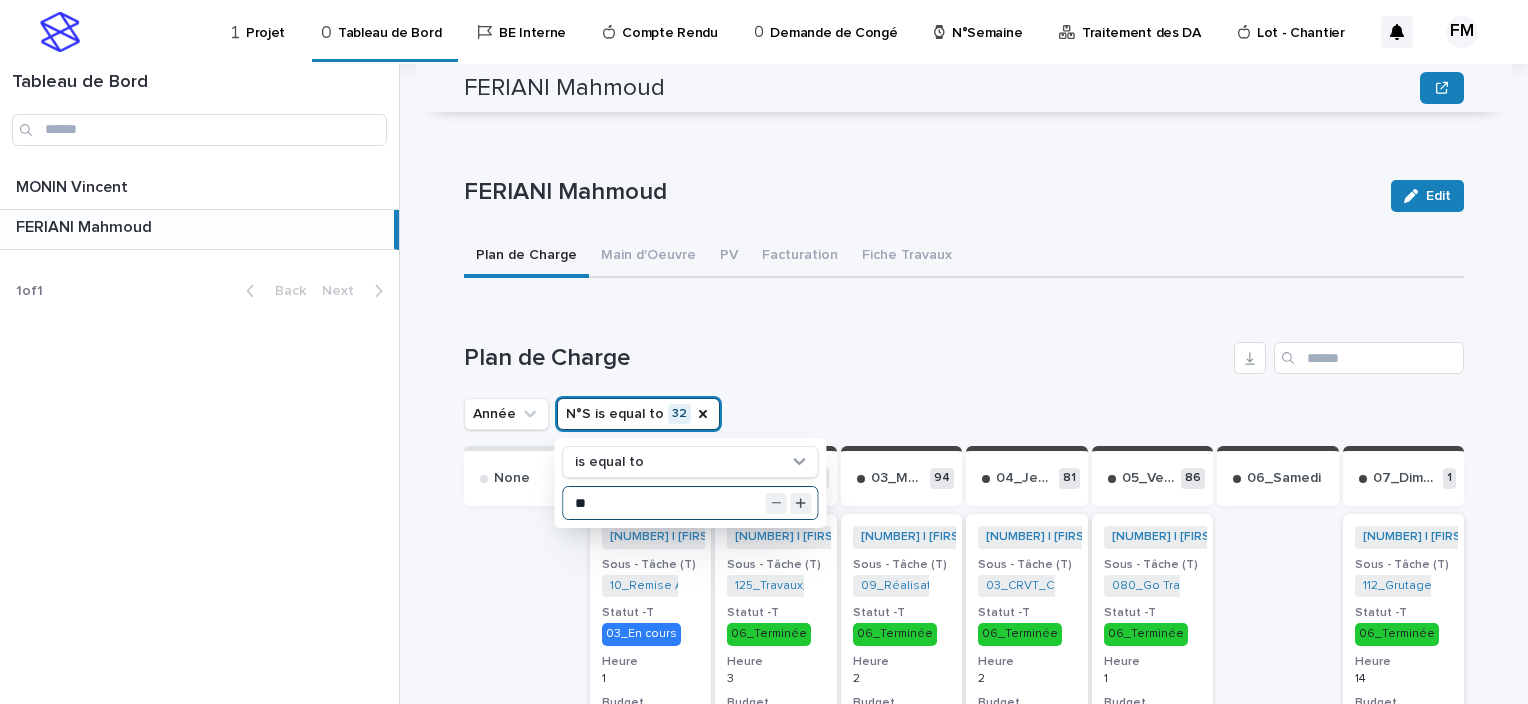 type on "**" 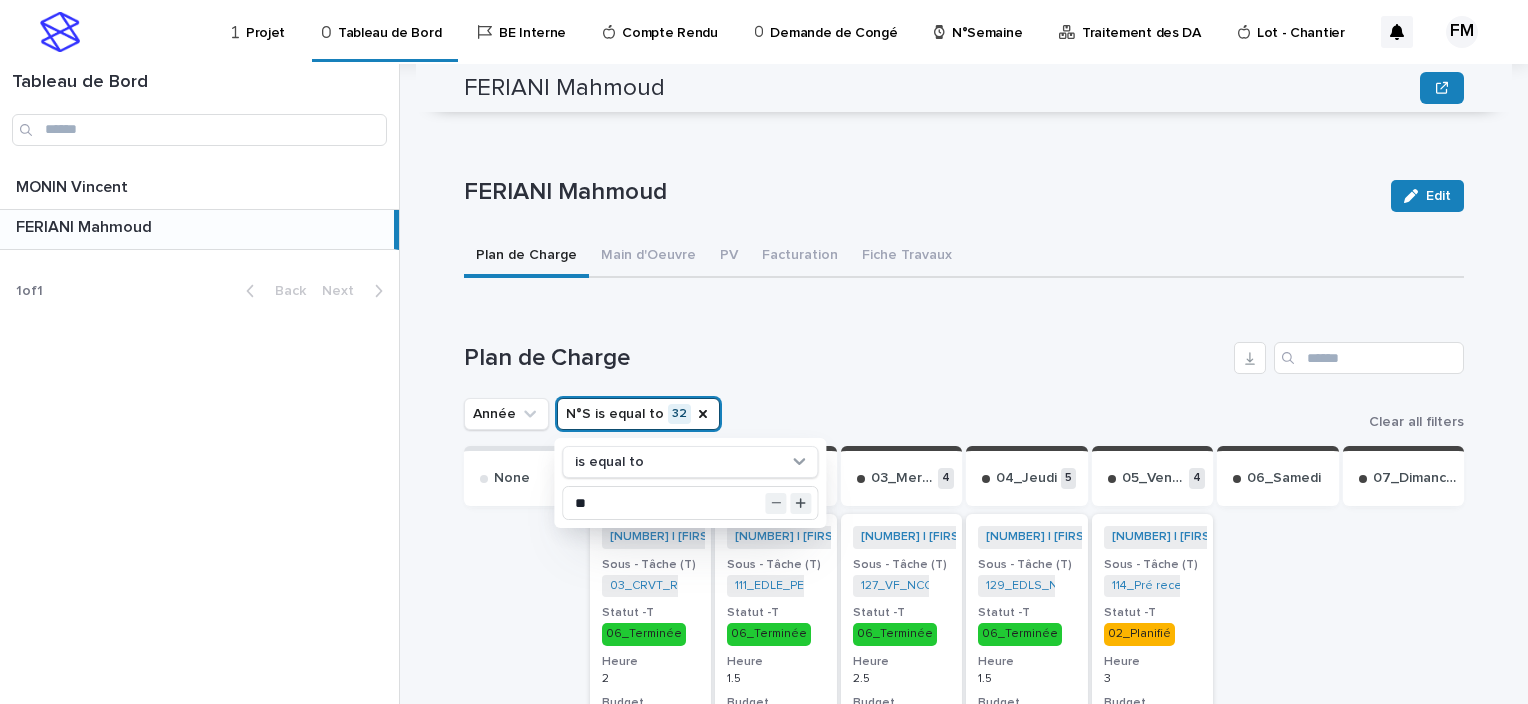 click on "Plan de Charge" at bounding box center [845, 358] 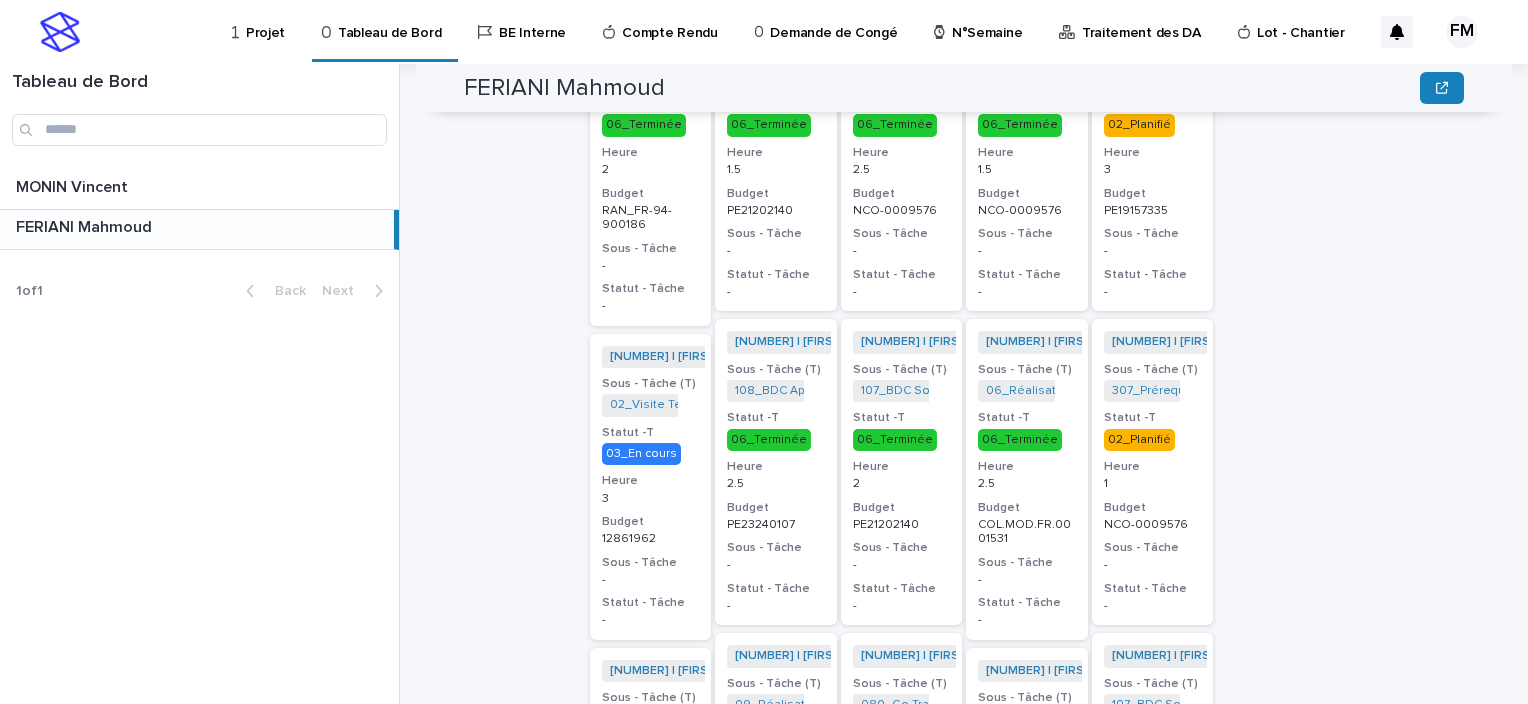 scroll, scrollTop: 944, scrollLeft: 0, axis: vertical 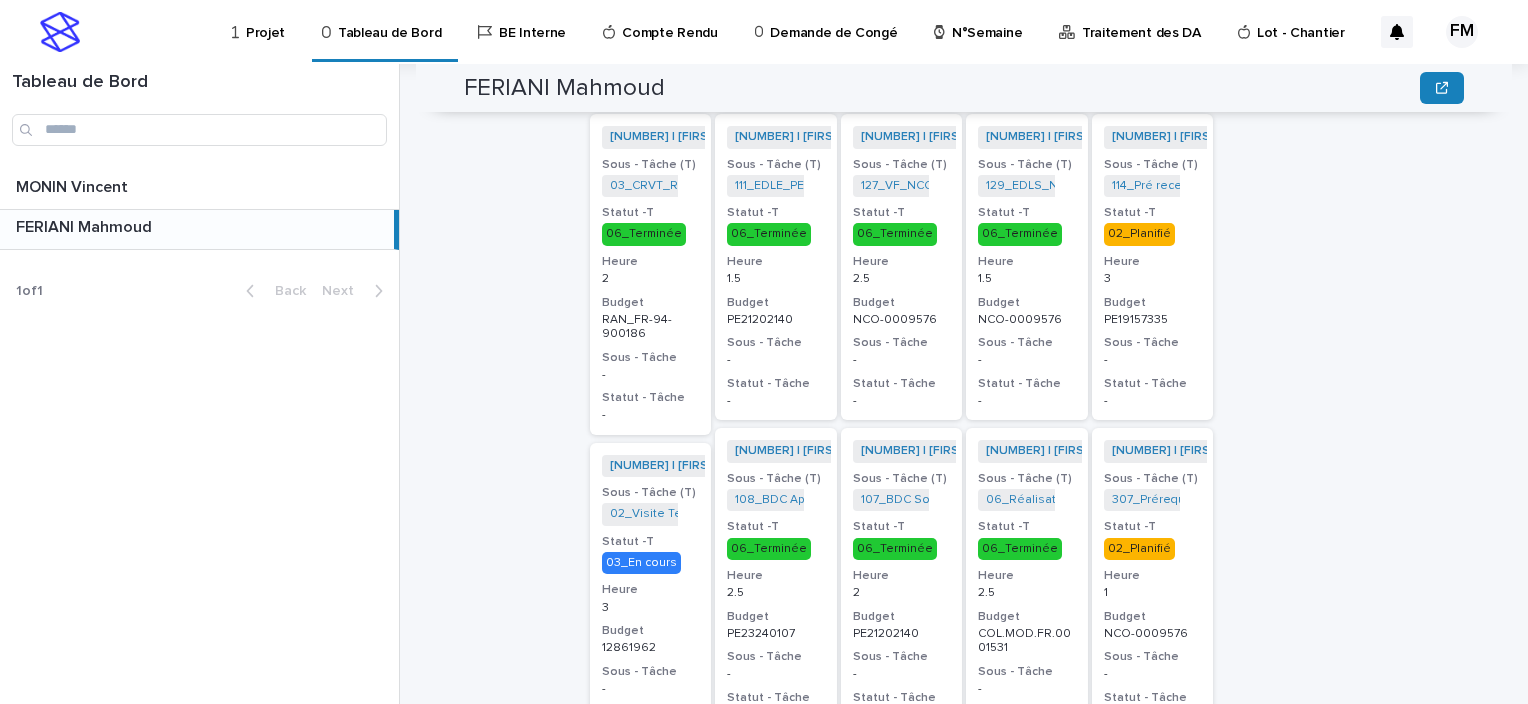 click on "PE19157335" at bounding box center (1153, 320) 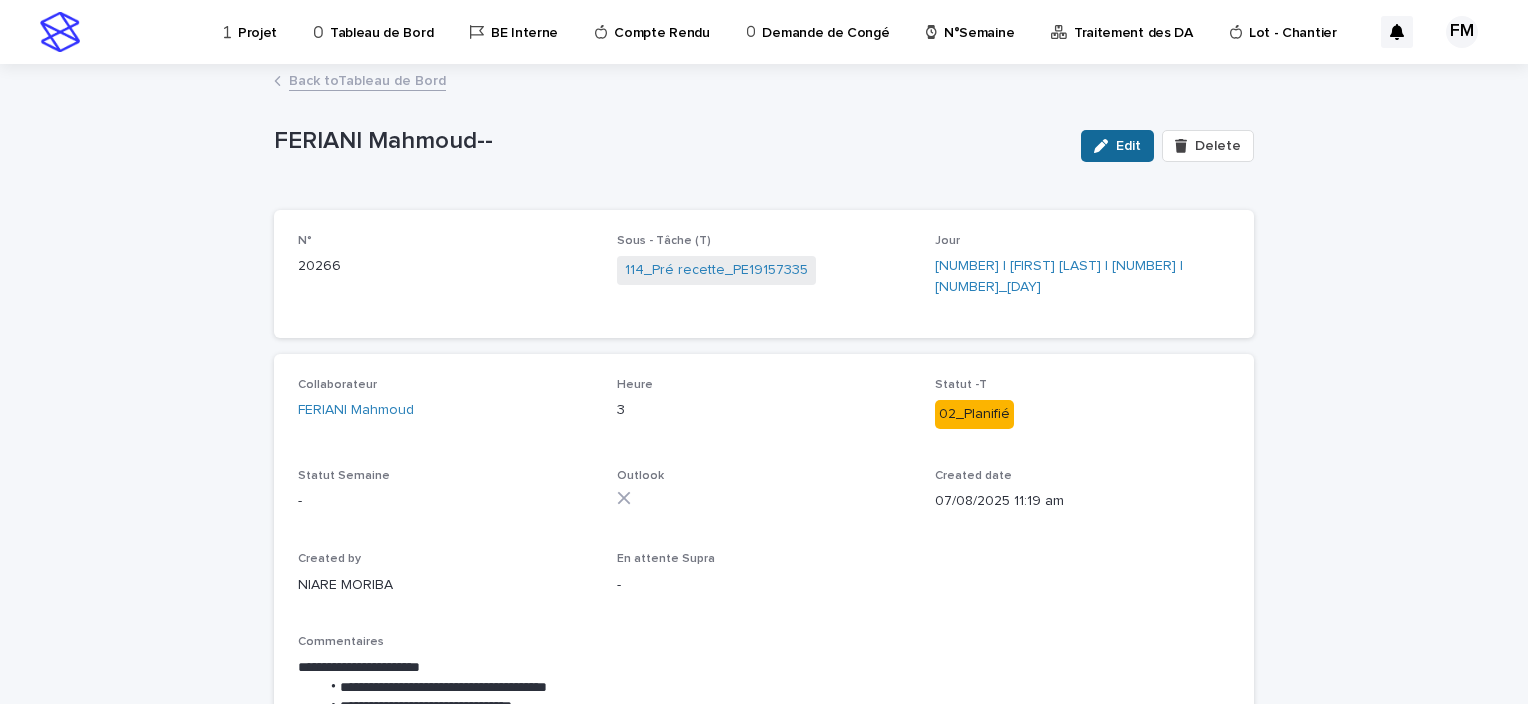 click on "Edit" at bounding box center (1128, 146) 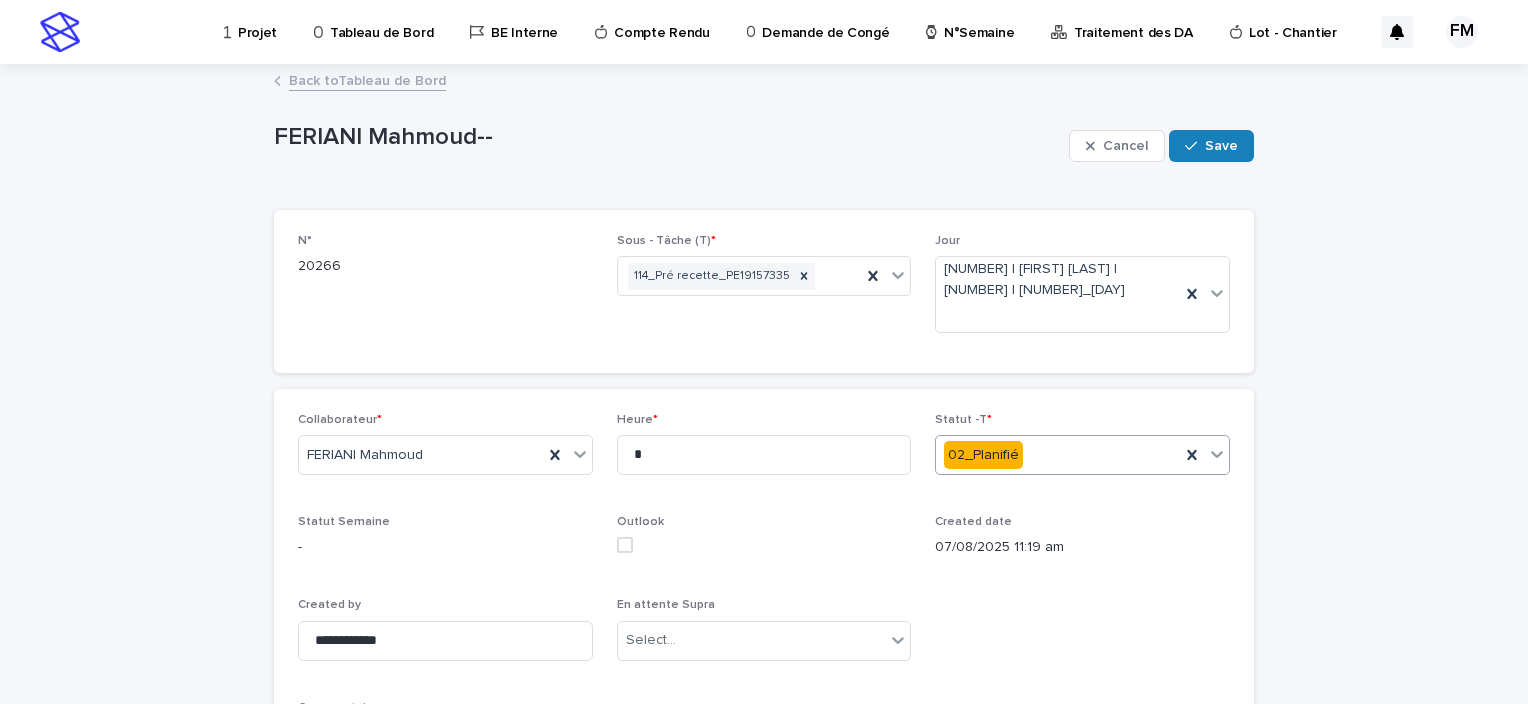 click on "02_Planifié" at bounding box center (1058, 455) 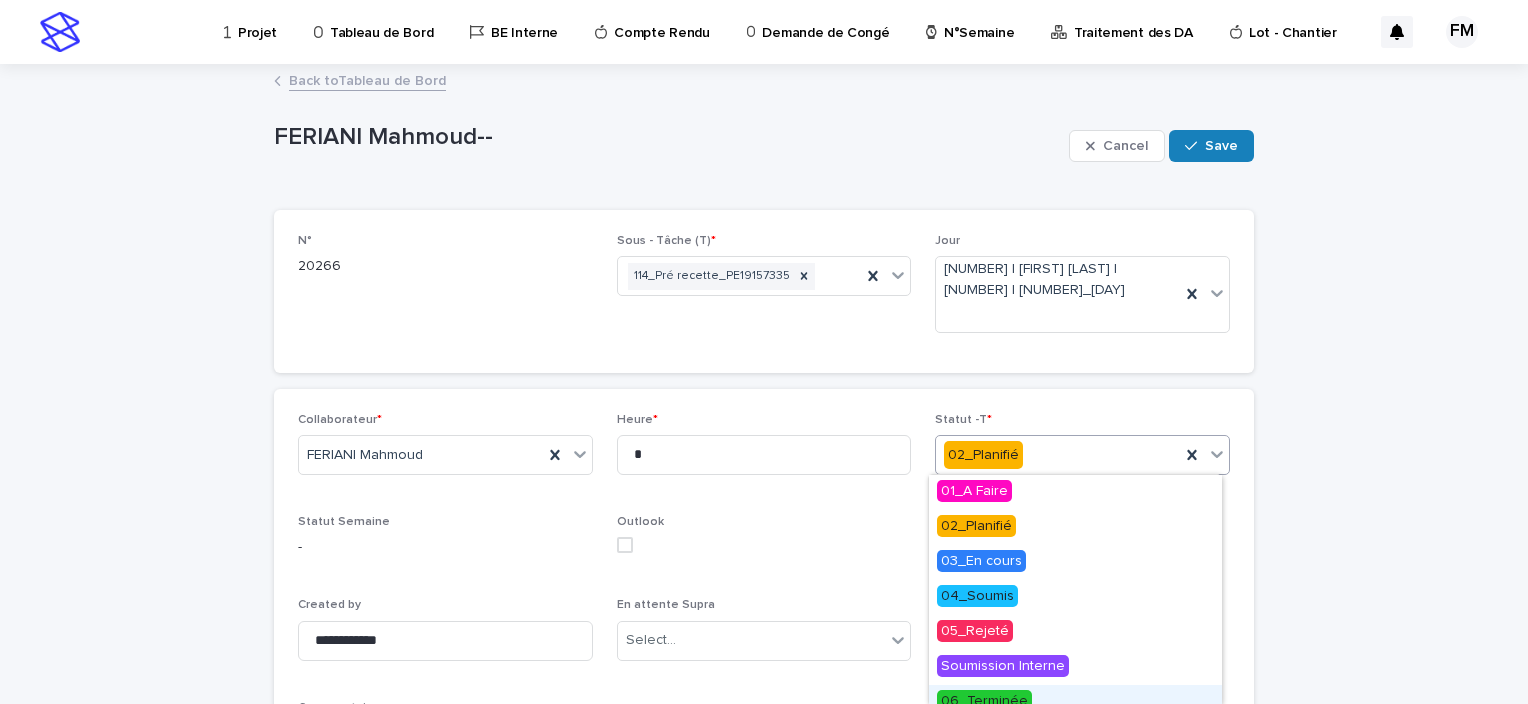 click on "06_Terminée" at bounding box center [984, 701] 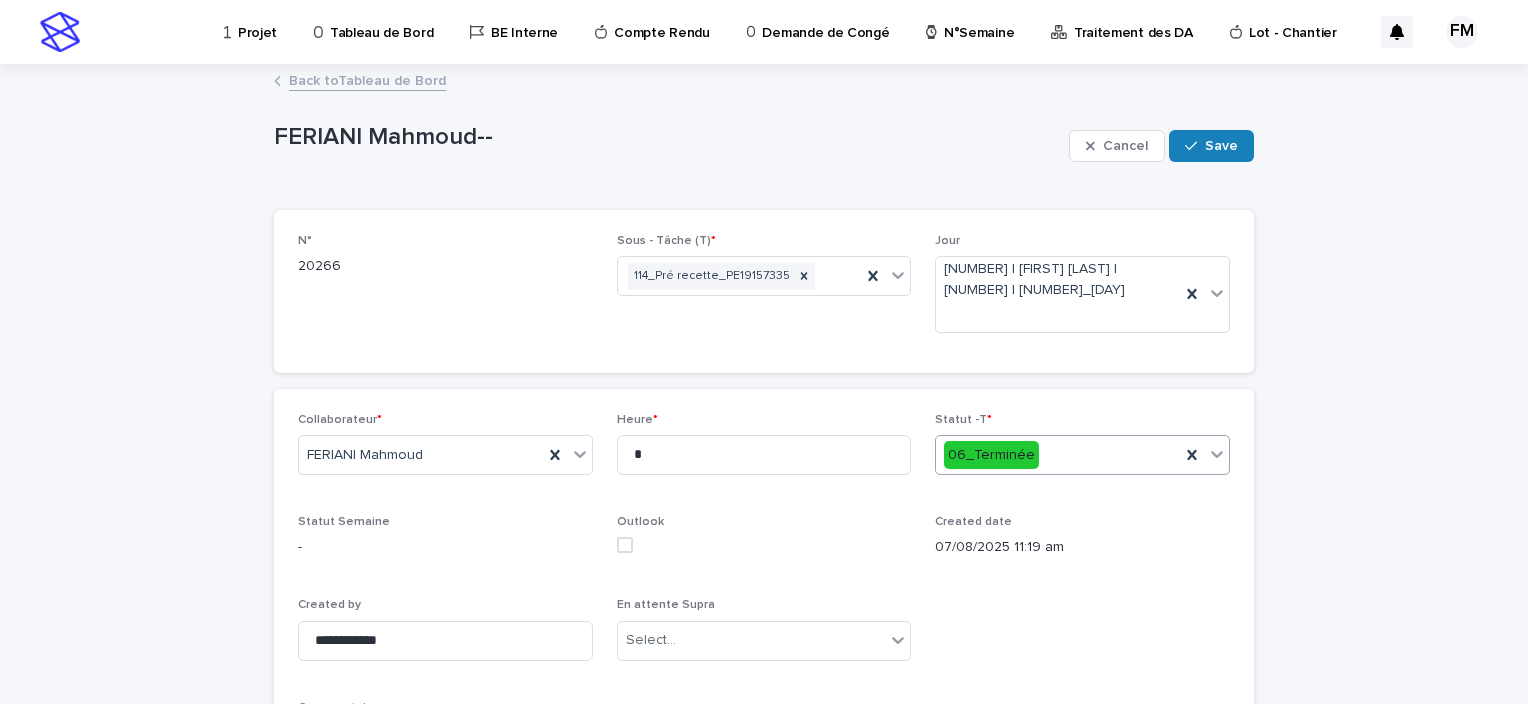 click on "Cancel Save" at bounding box center [1161, 146] 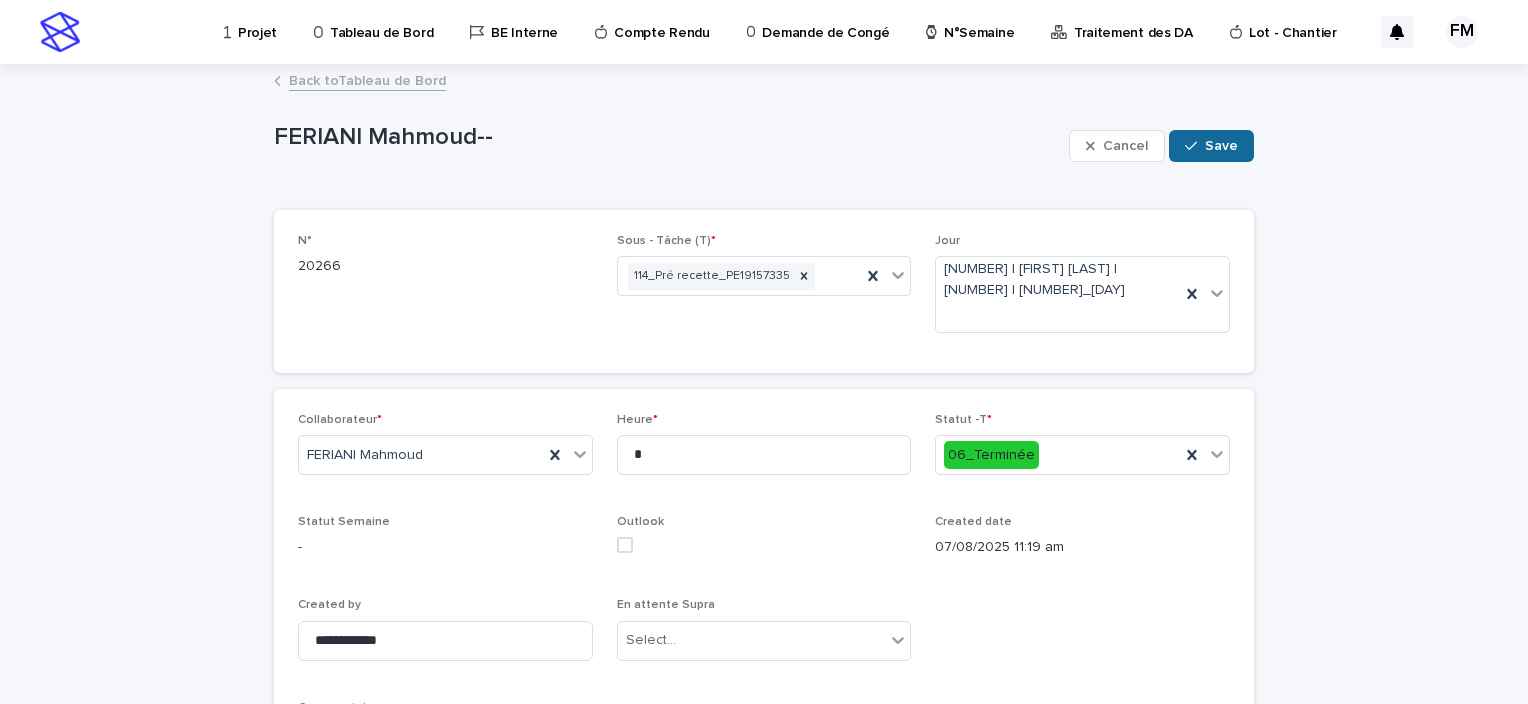 click on "Save" at bounding box center [1221, 146] 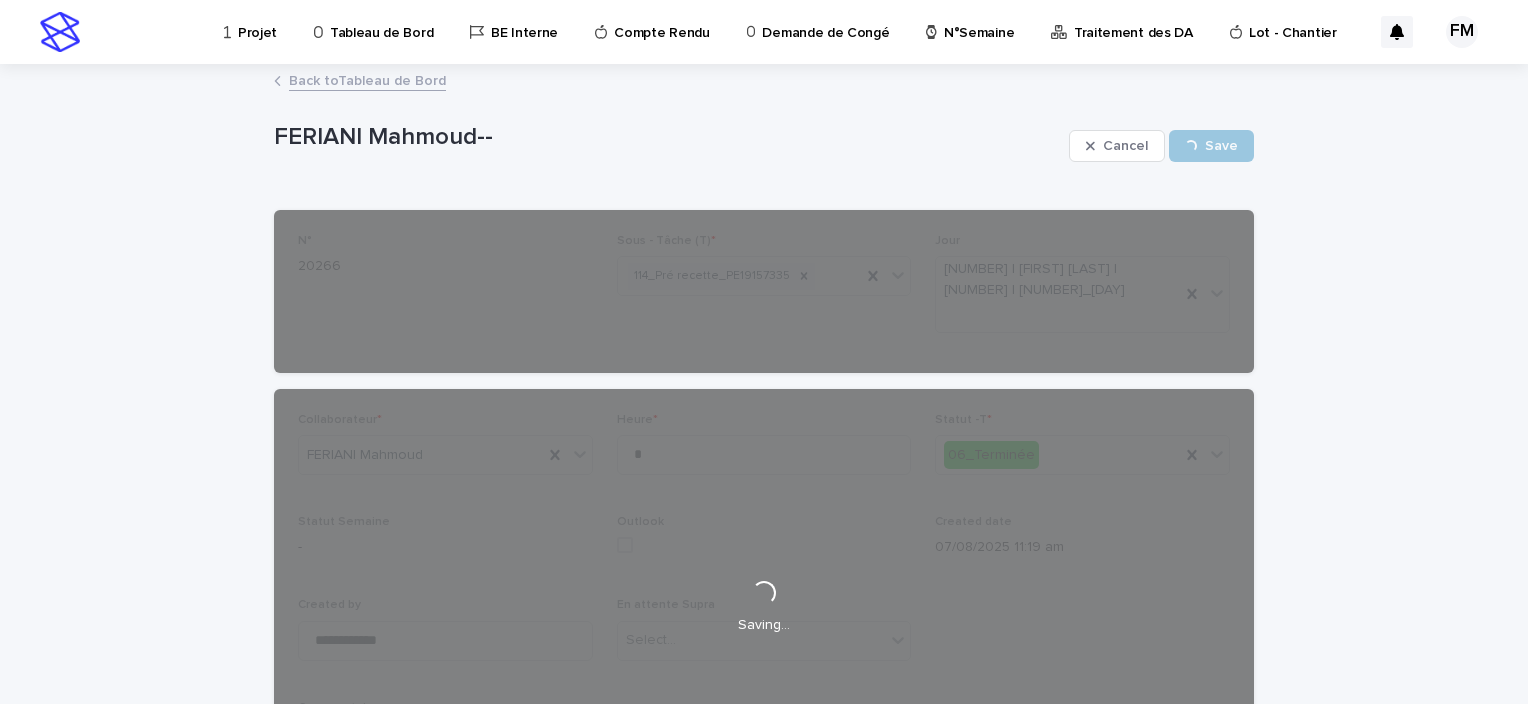 click on "Back to  Tableau de Bord" at bounding box center (367, 79) 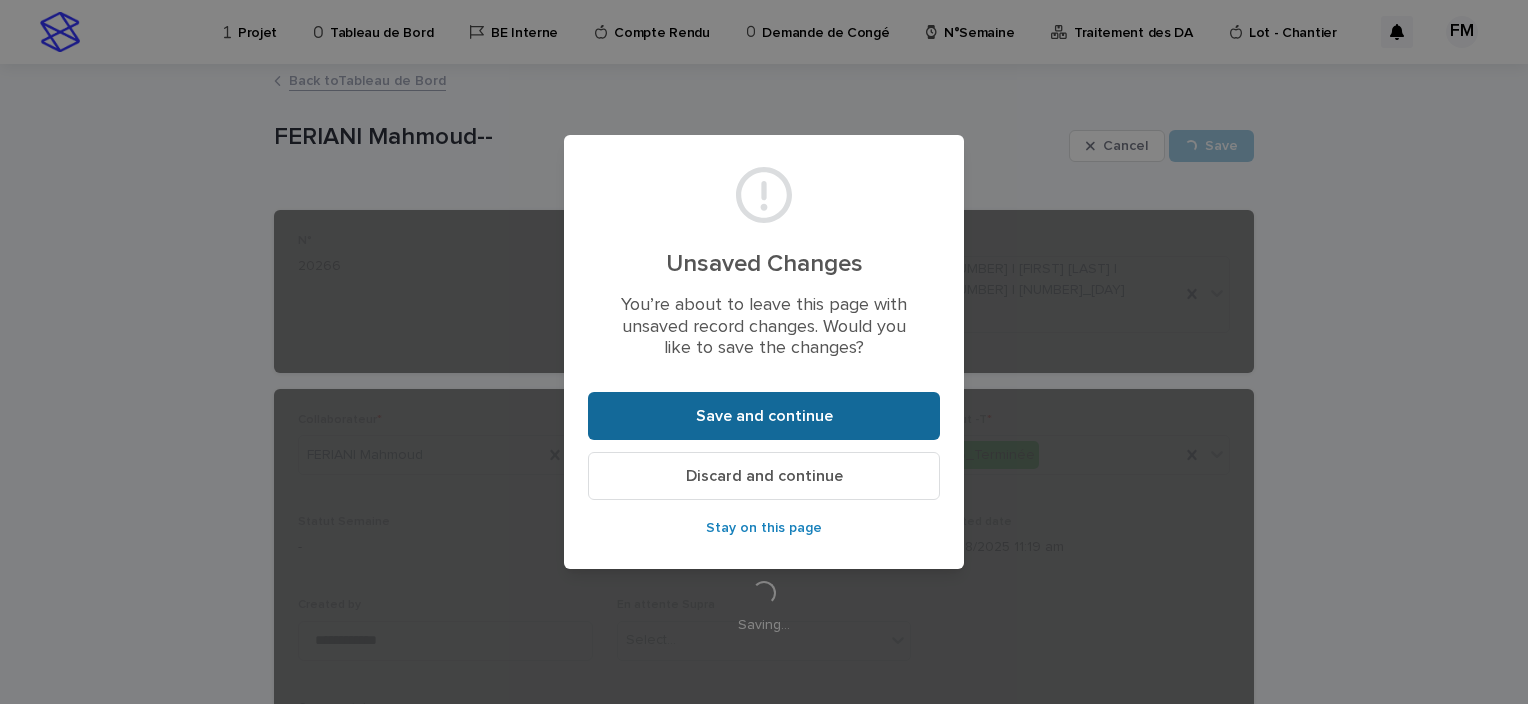 click on "Save and continue" at bounding box center (764, 416) 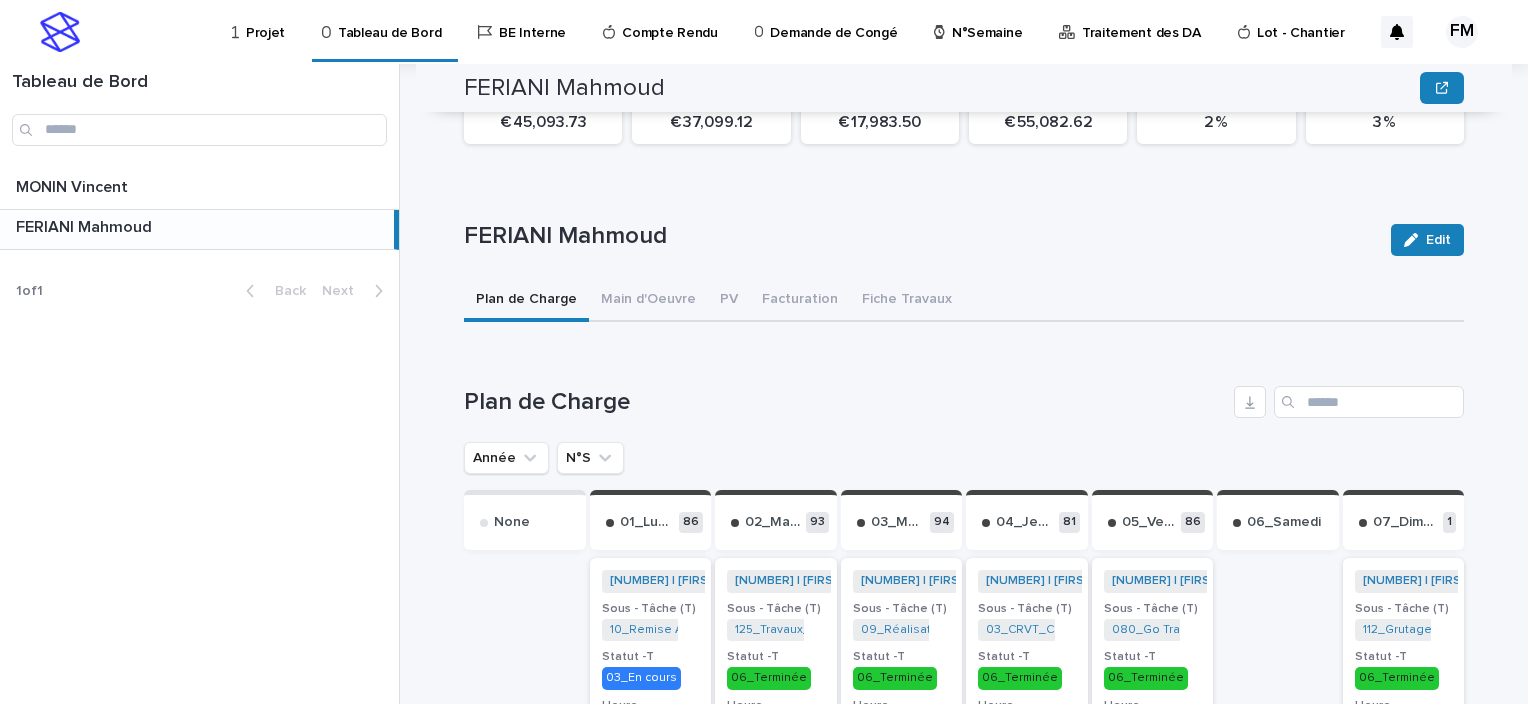 scroll, scrollTop: 600, scrollLeft: 0, axis: vertical 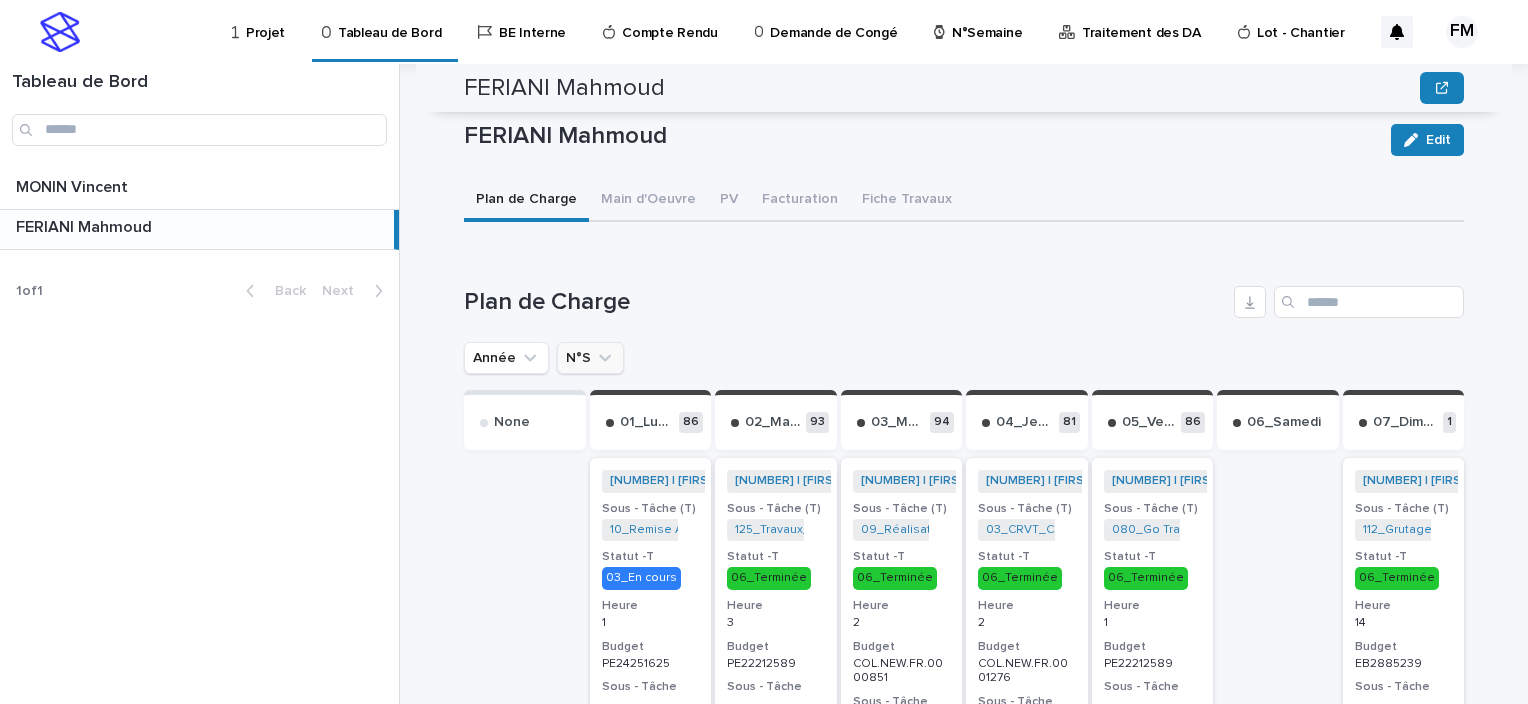 click on "N°S" at bounding box center [590, 358] 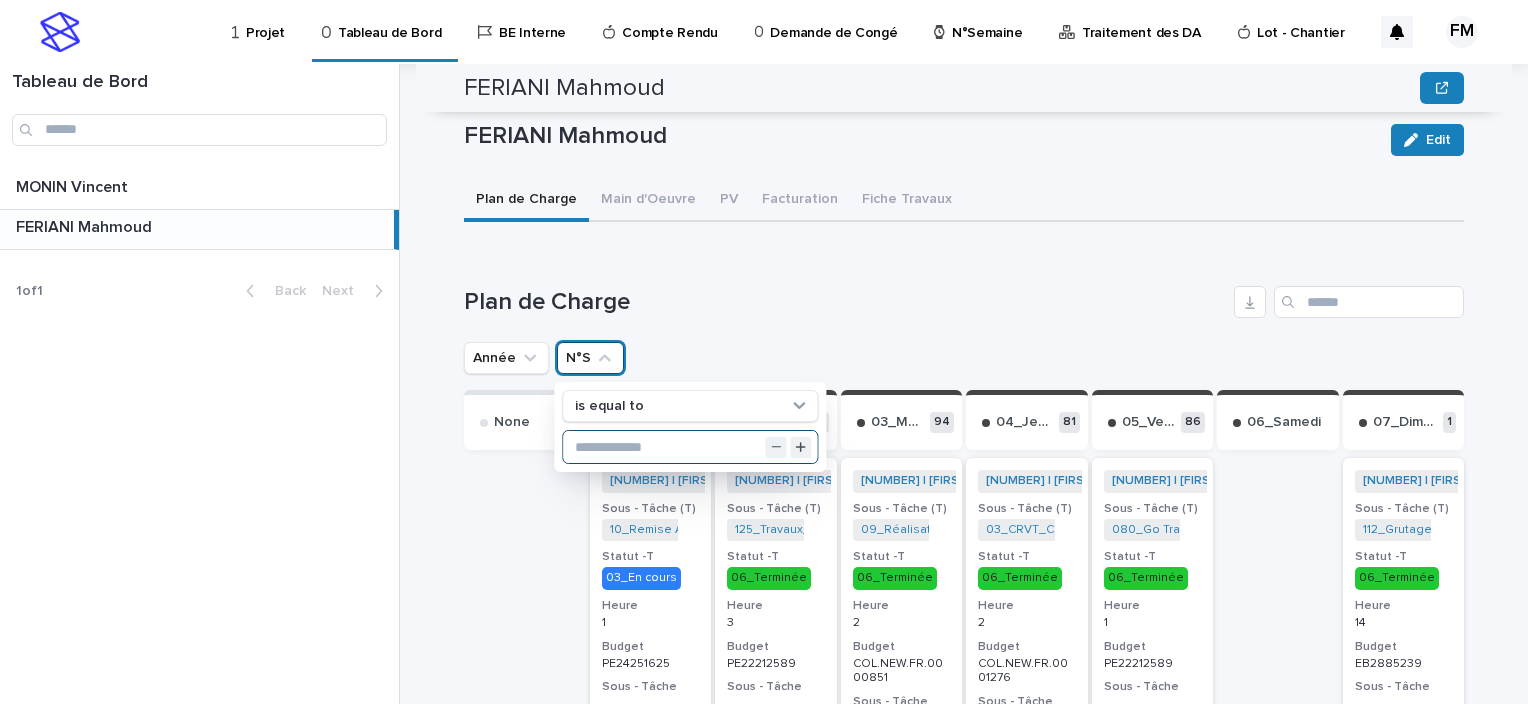 click at bounding box center [690, 447] 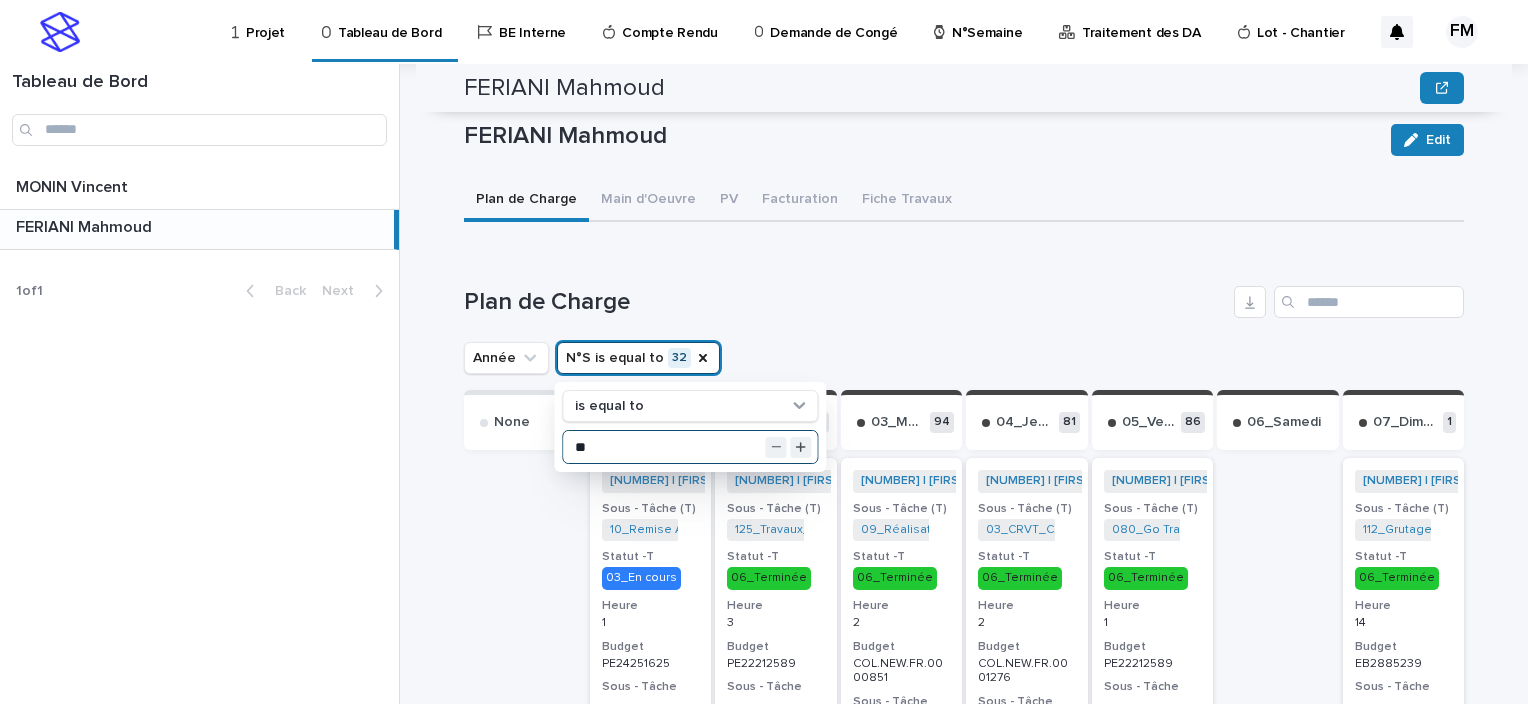 type on "**" 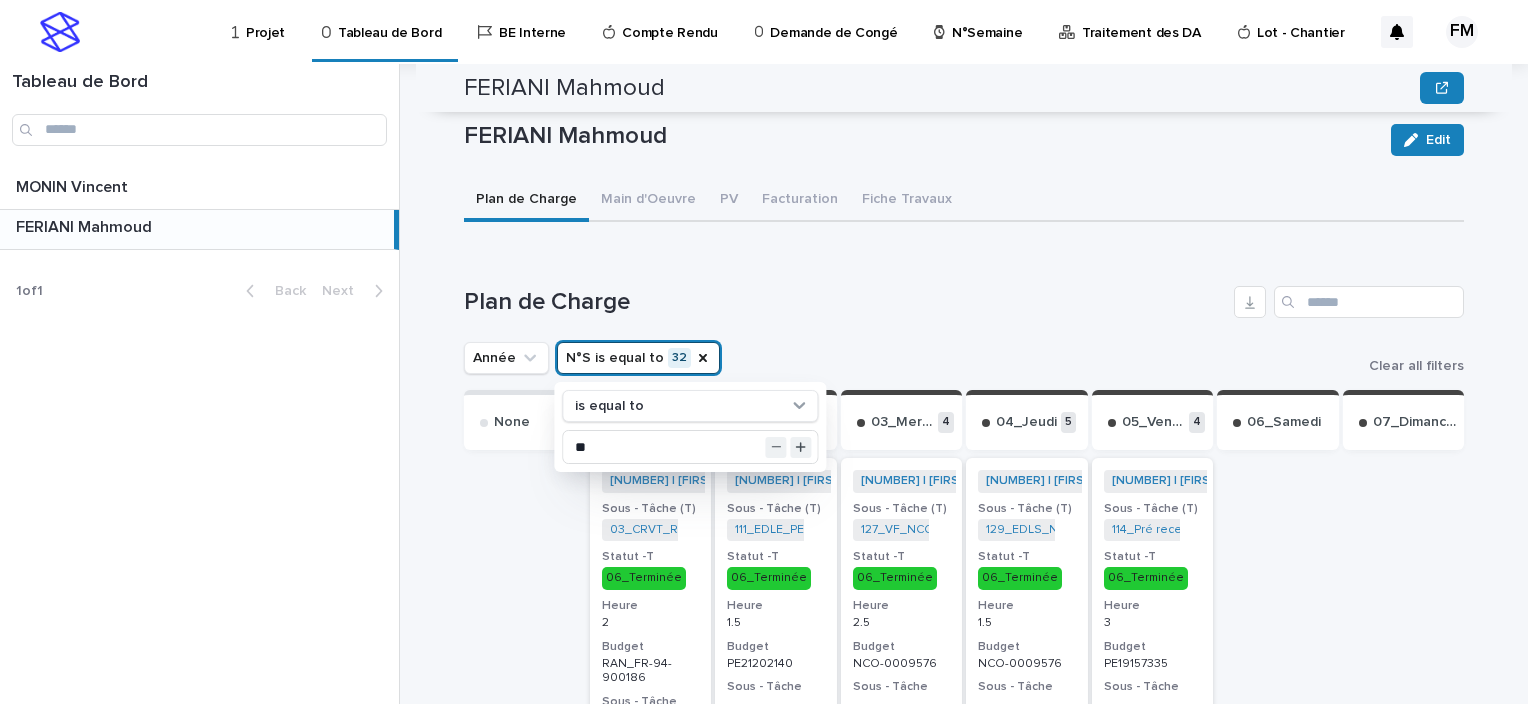 click on "Année N°S is equal to 32 is equal to ** Clear all filters" at bounding box center [964, 358] 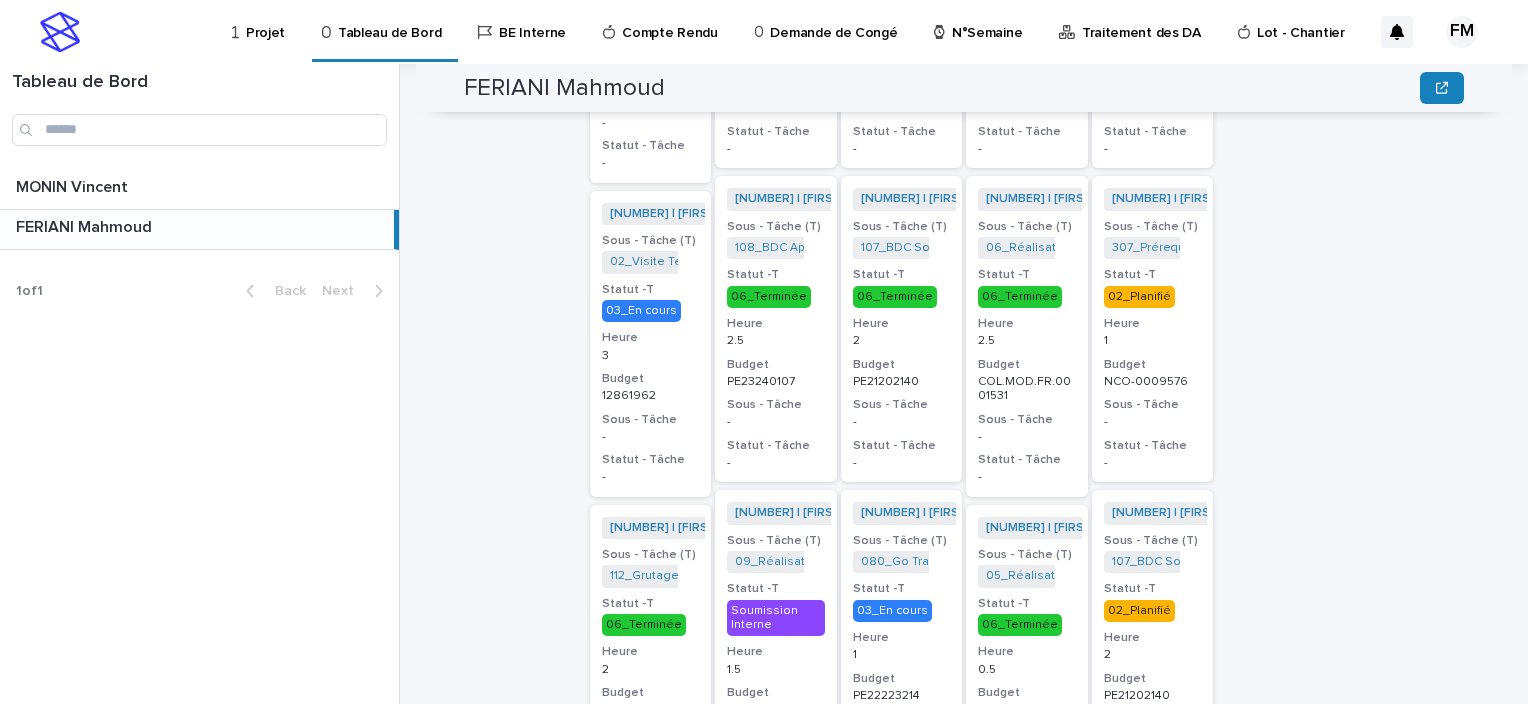 scroll, scrollTop: 1200, scrollLeft: 0, axis: vertical 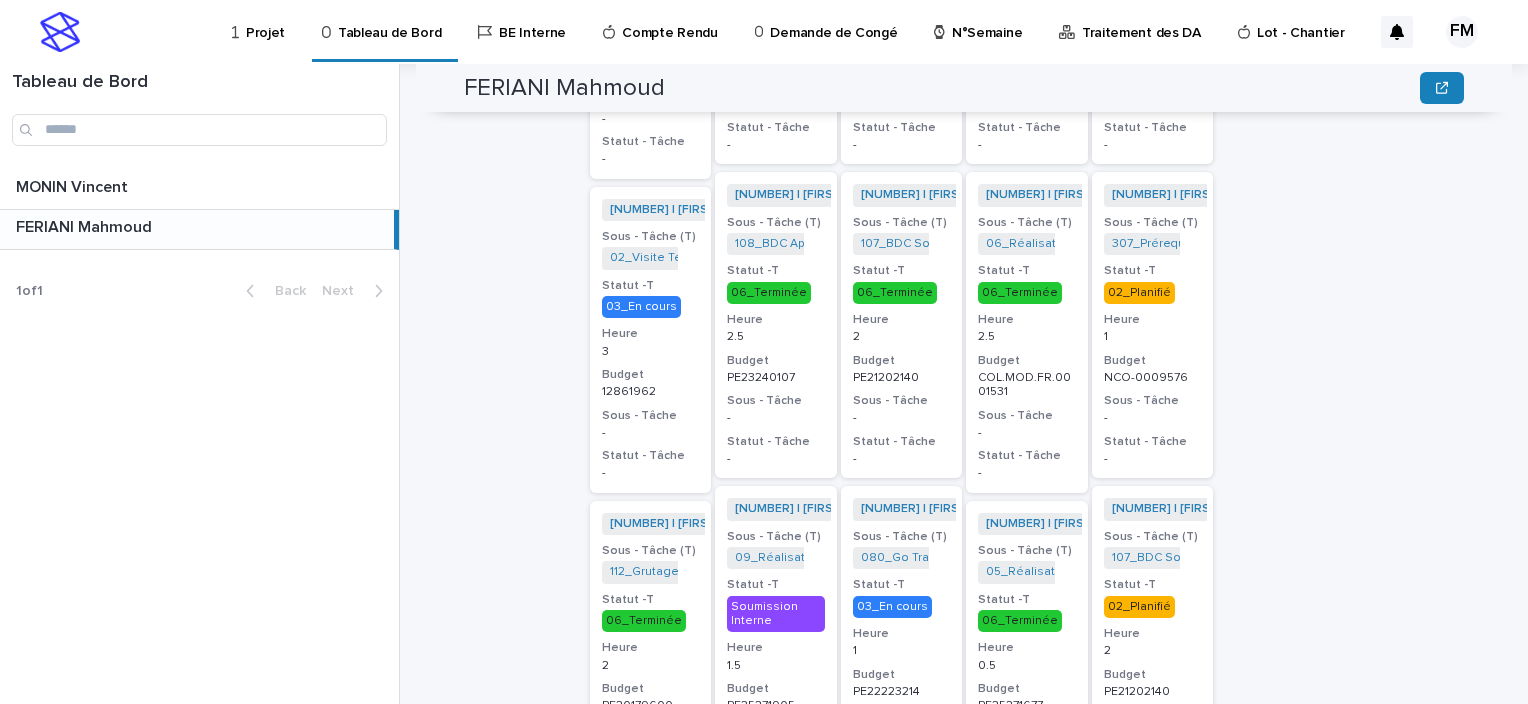 click on "NCO-0009576" at bounding box center (1153, 376) 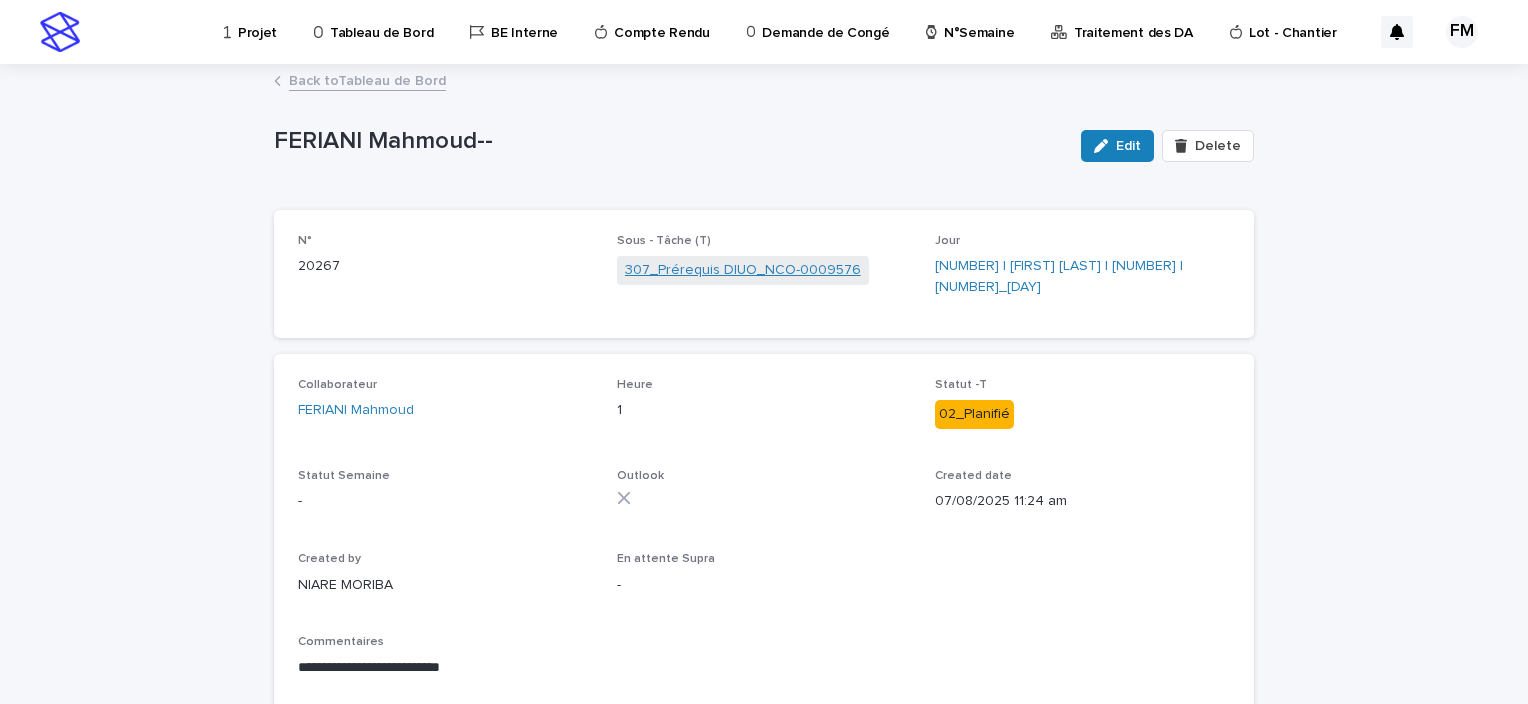 click on "307_Prérequis DIUO_NCO-0009576" at bounding box center (743, 270) 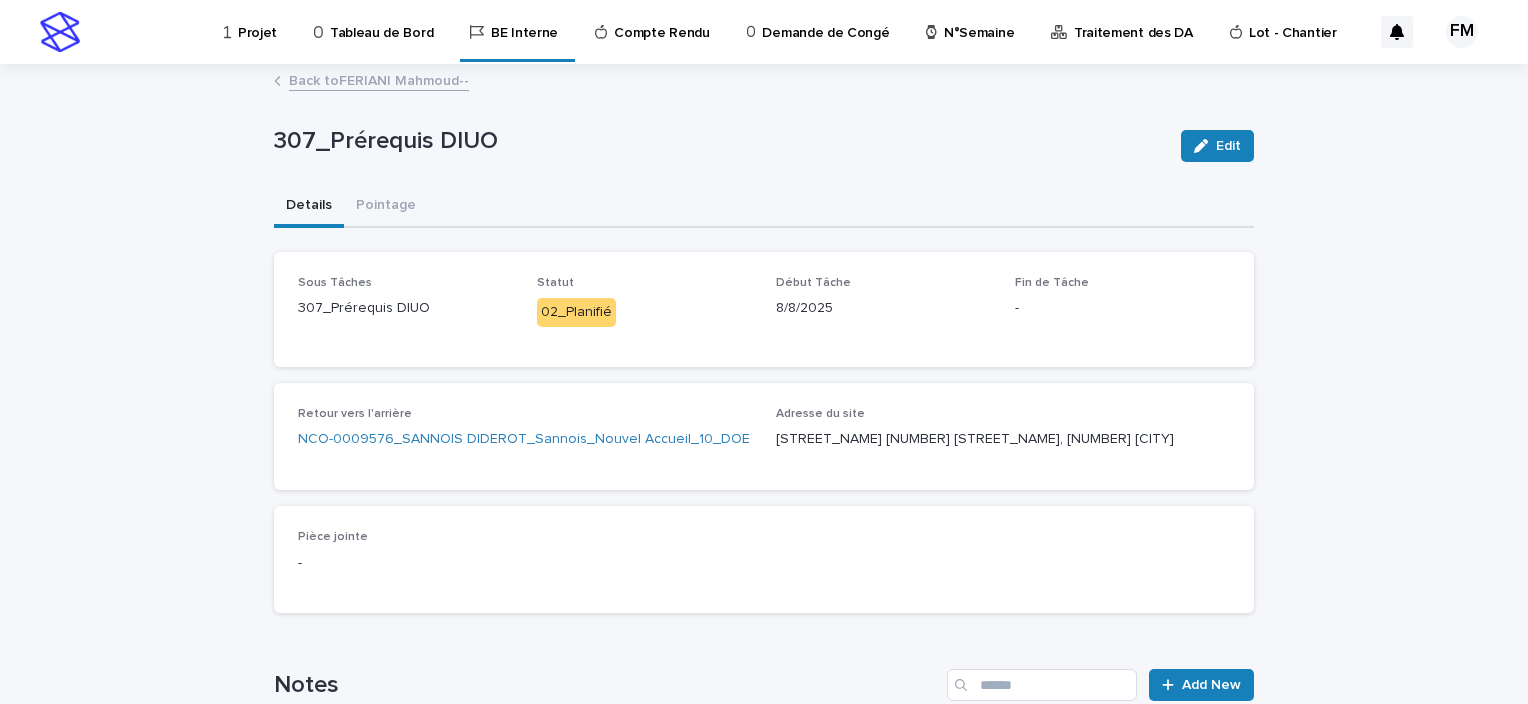 click on "Back to  [FIRST] [LAST]--" at bounding box center (379, 79) 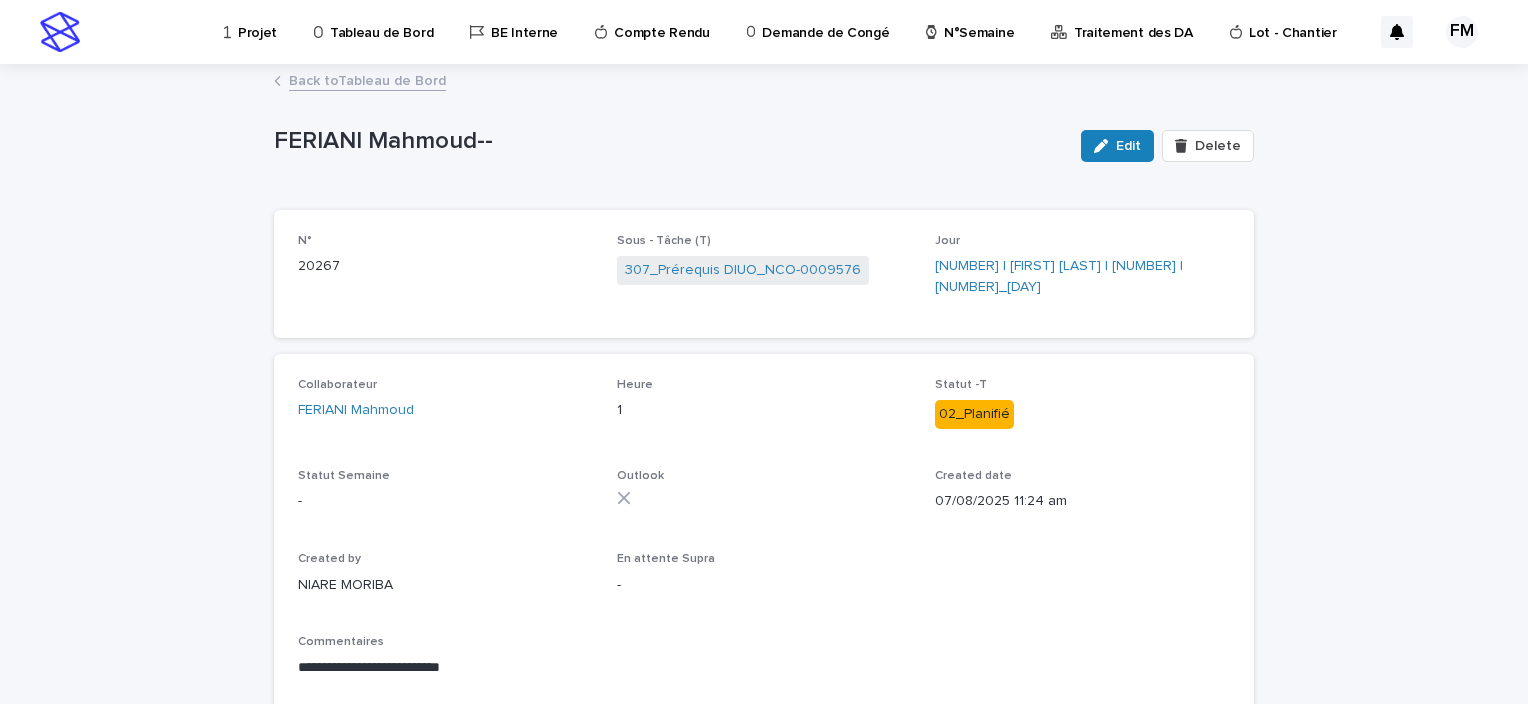click on "Back to  Tableau de Bord" at bounding box center (367, 79) 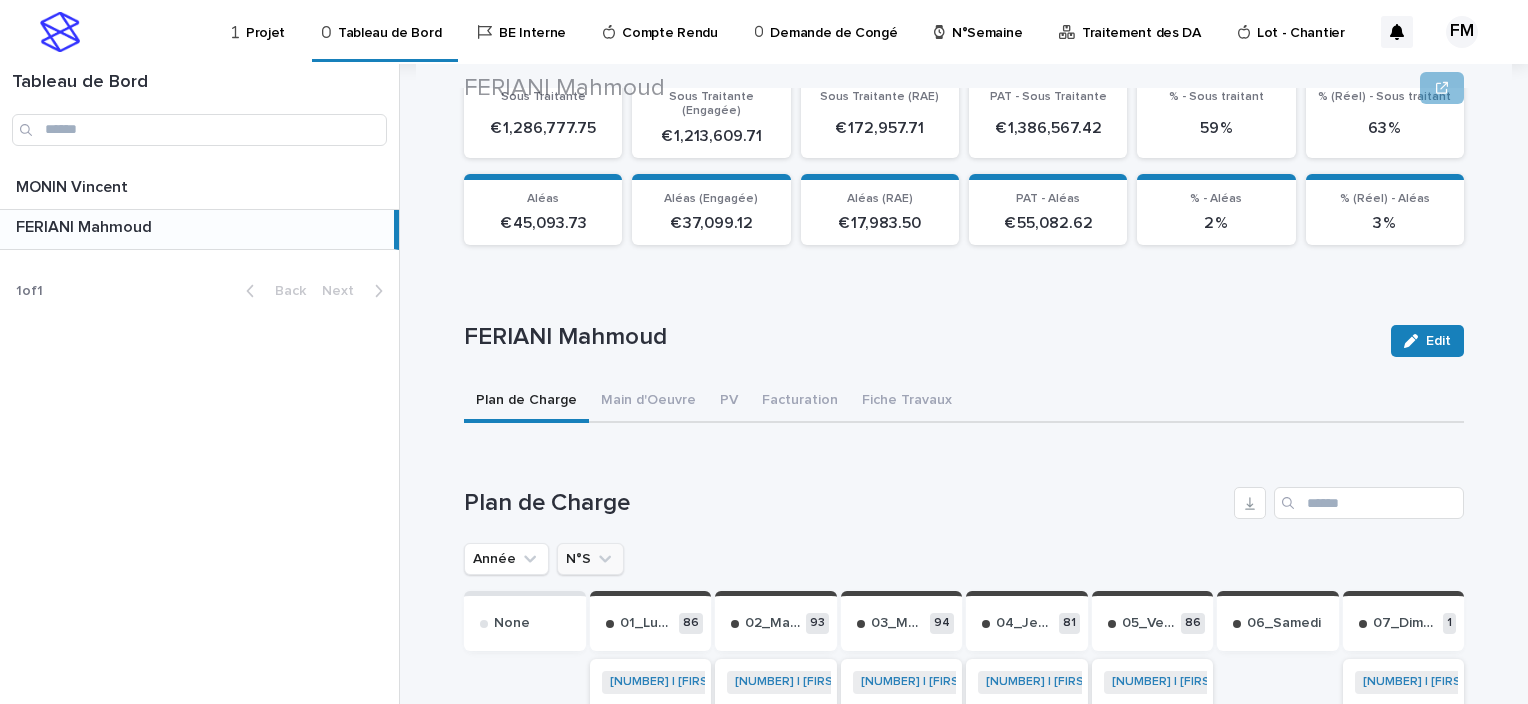 scroll, scrollTop: 400, scrollLeft: 0, axis: vertical 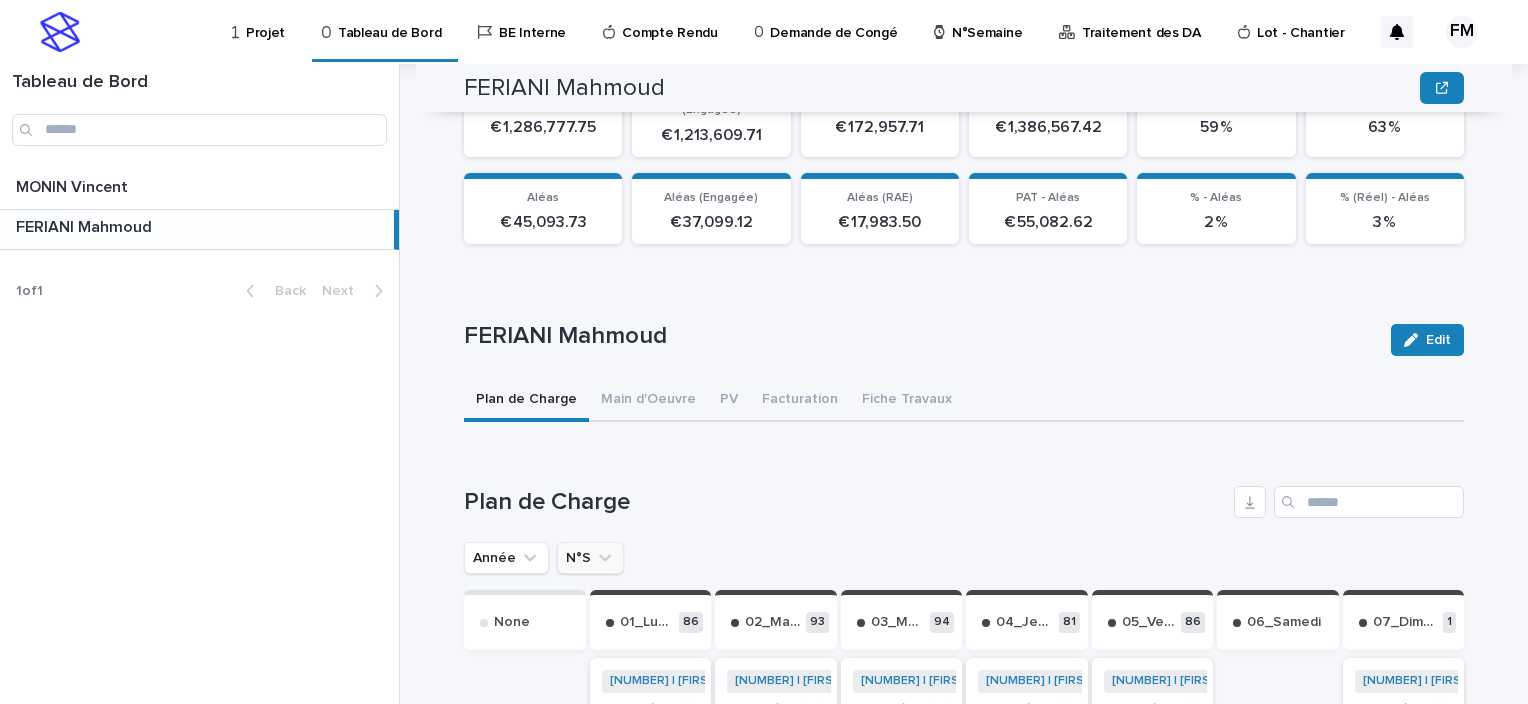 click on "N°S" at bounding box center (590, 558) 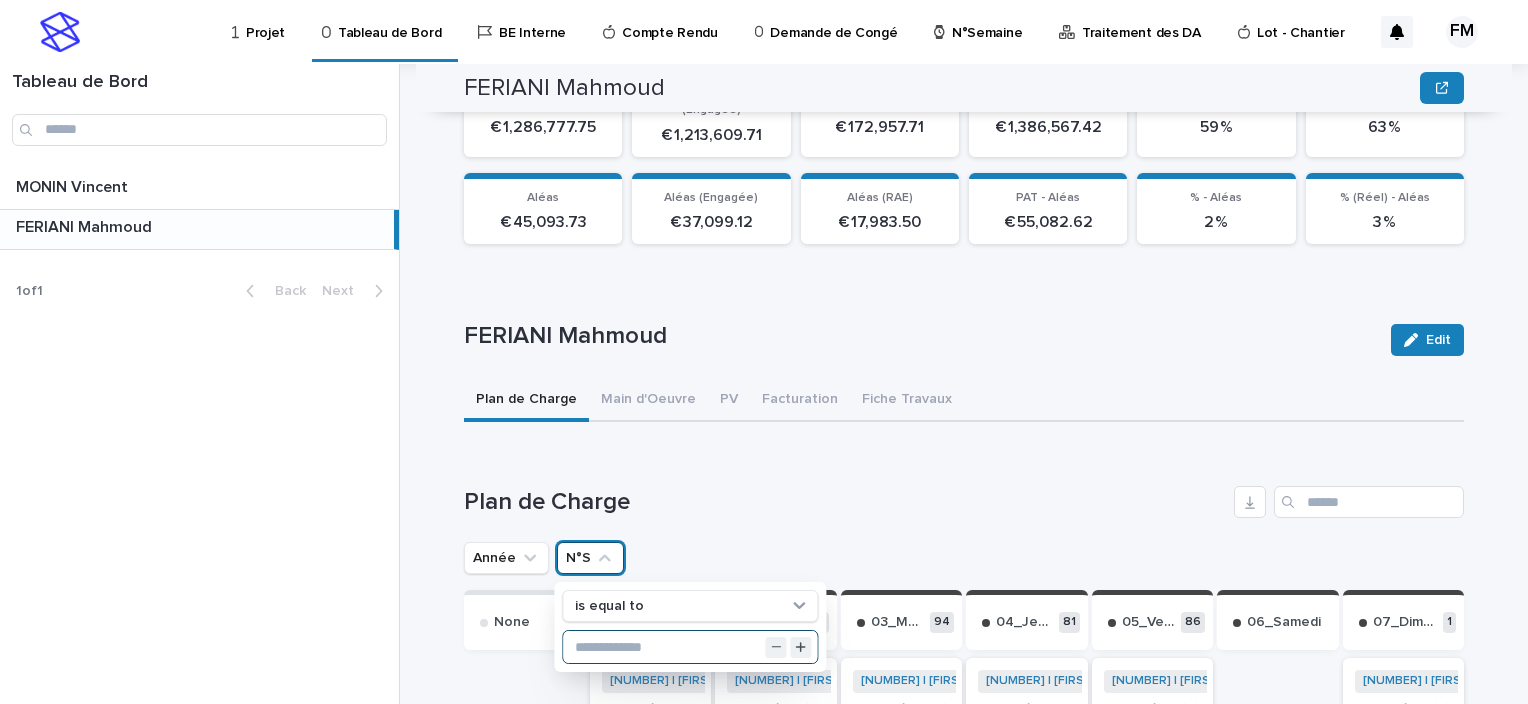 click at bounding box center [690, 647] 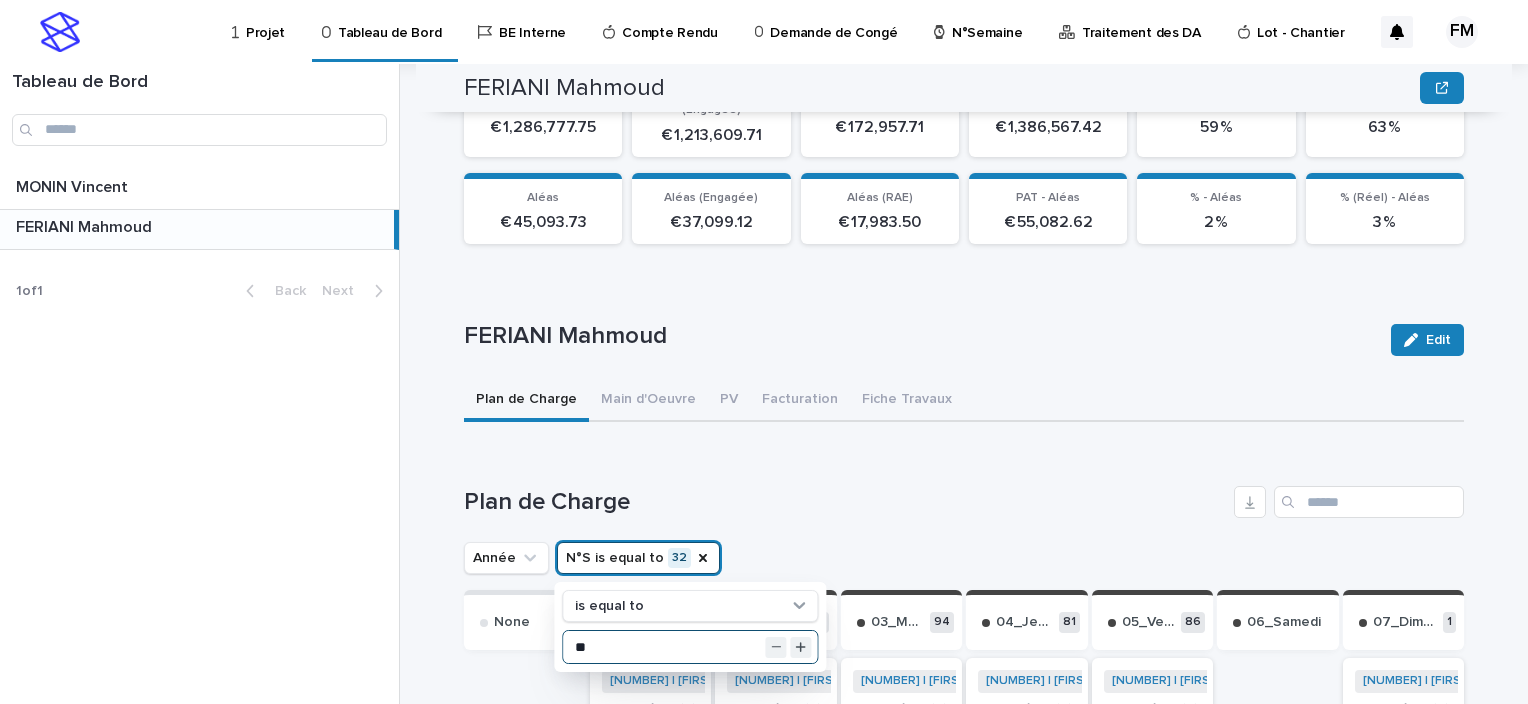type on "**" 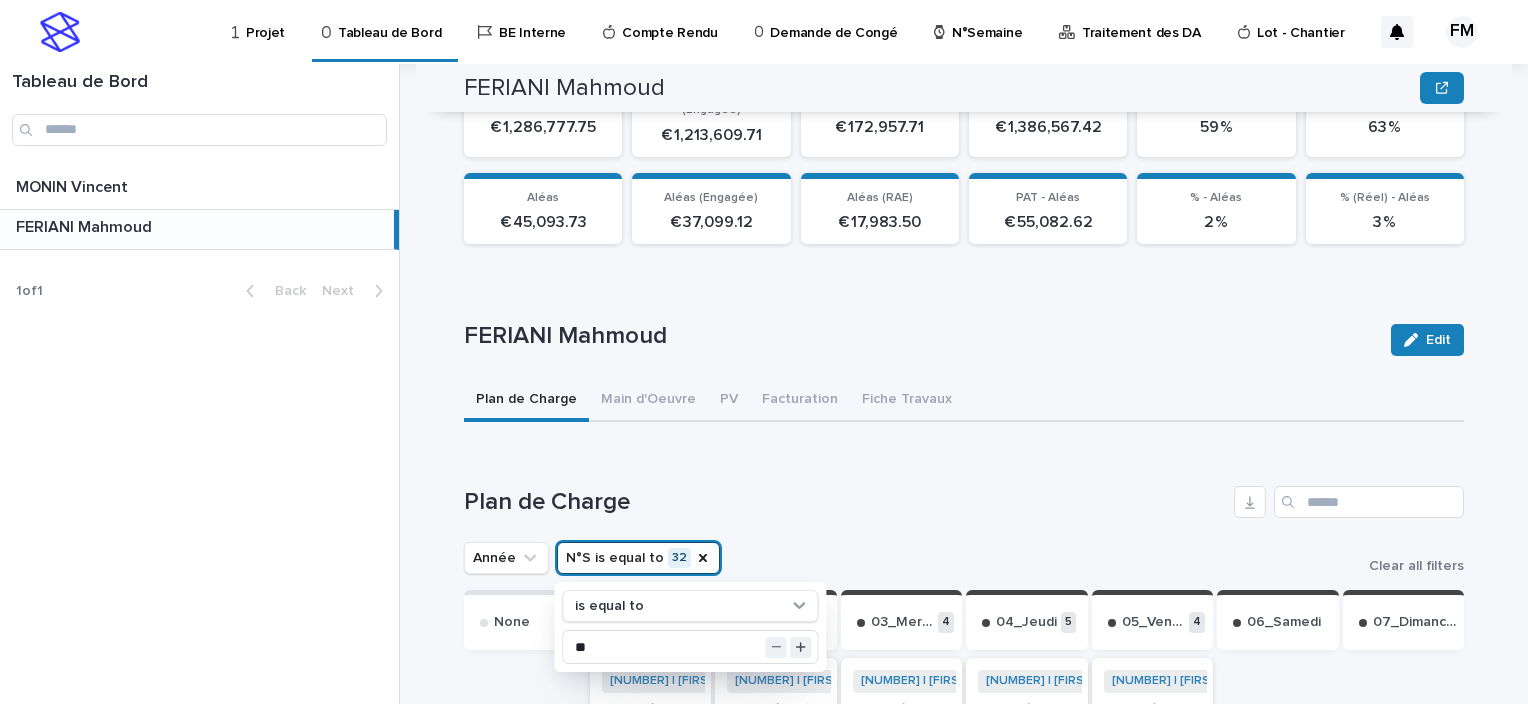 click on "Plan de Charge" at bounding box center [845, 502] 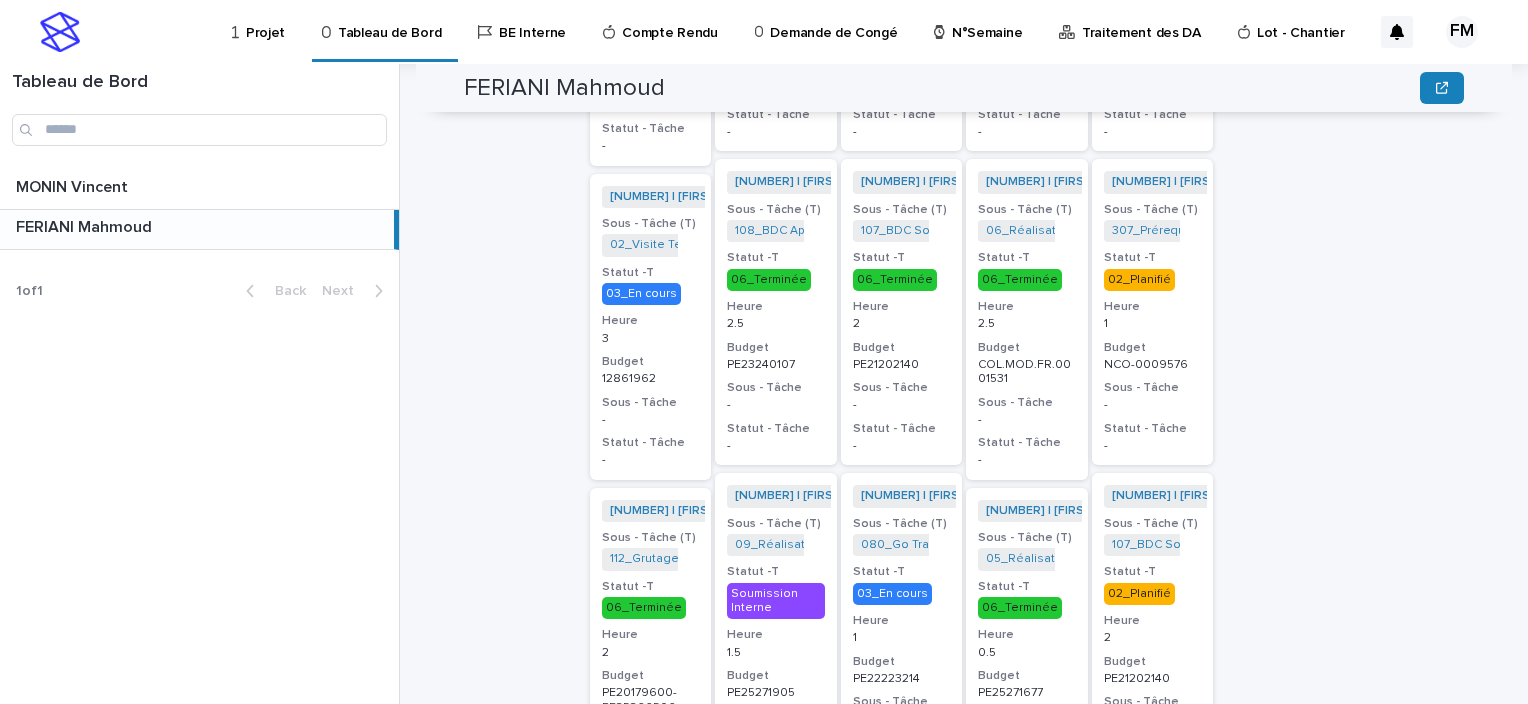scroll, scrollTop: 1300, scrollLeft: 0, axis: vertical 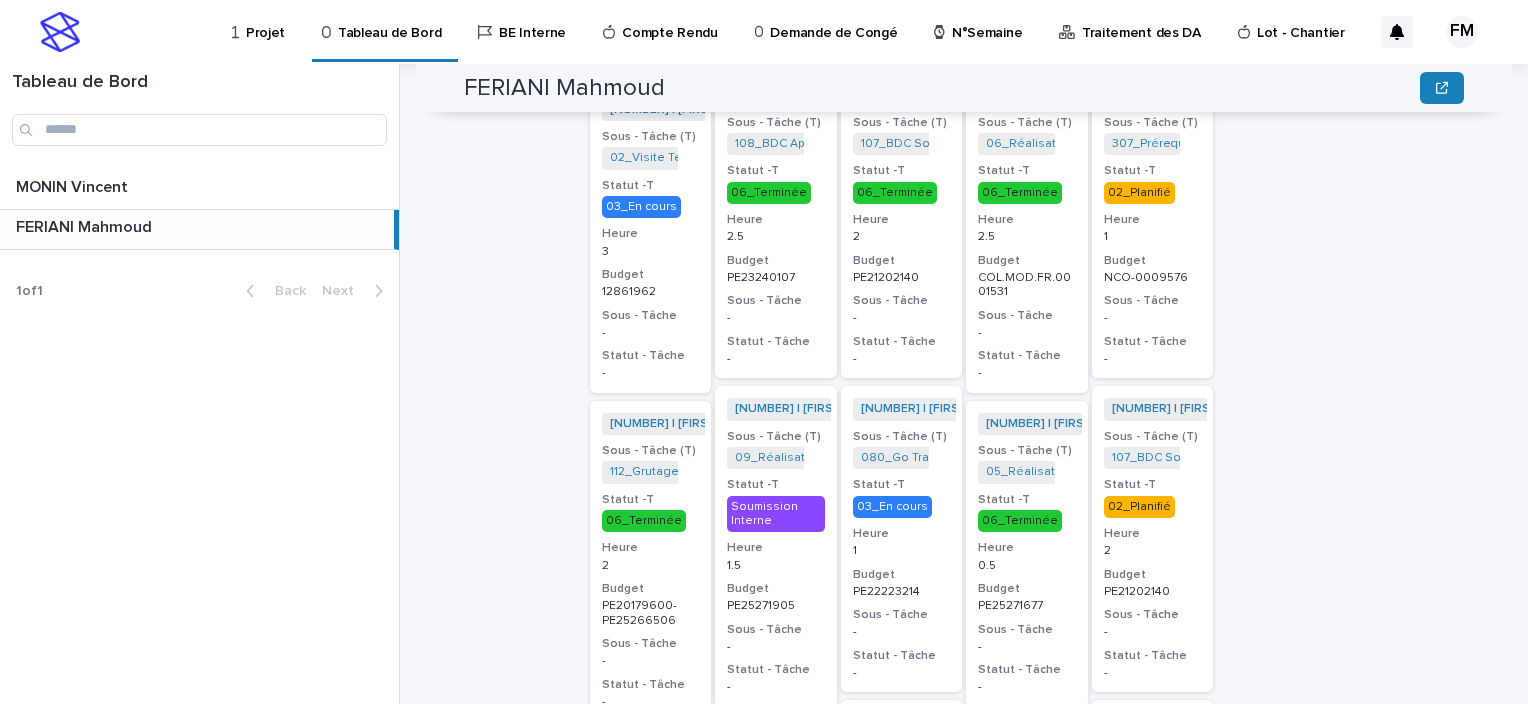 click on "[NUMBER] | [FIRST] [LAST] | [NUMBER]   + [NUMBER] Sous - Tâche (T) [NUMBER]_[NUMBER]   + [NUMBER] Statut -T [NUMBER]_[NUMBER] Heure [NUMBER] Budget [NUMBER] Sous - Tâche - Statut - Tâche -" at bounding box center [1153, 539] 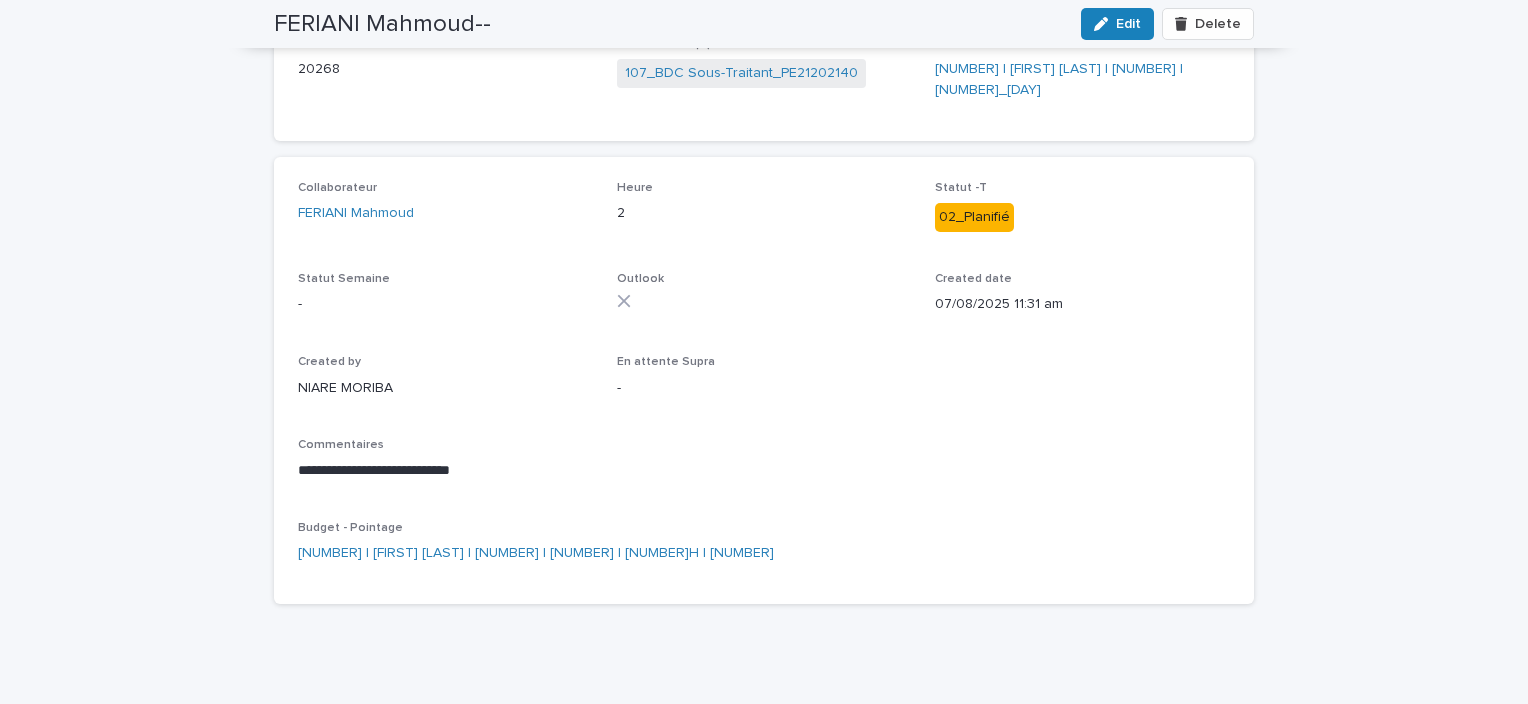 scroll, scrollTop: 0, scrollLeft: 0, axis: both 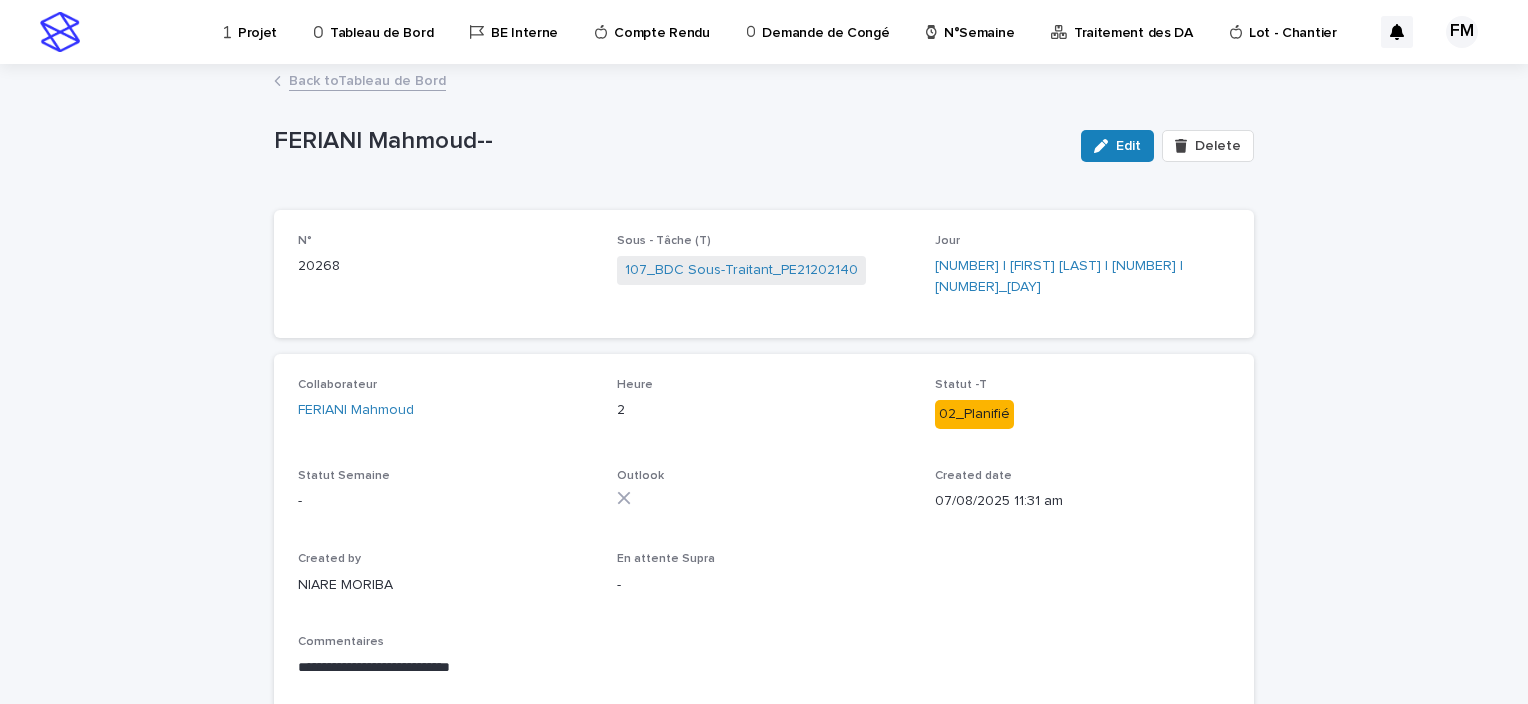 click on "Projet" at bounding box center (254, 21) 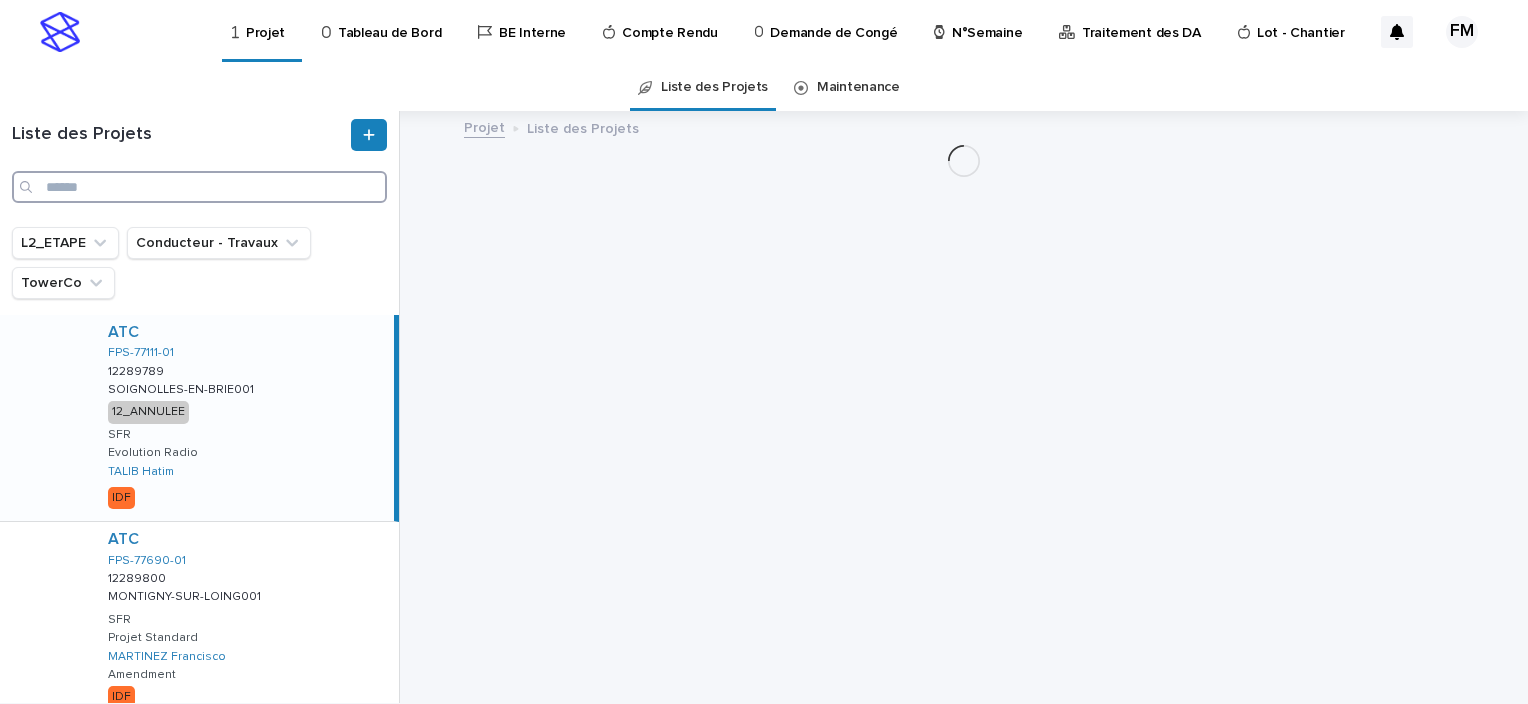 click at bounding box center (199, 187) 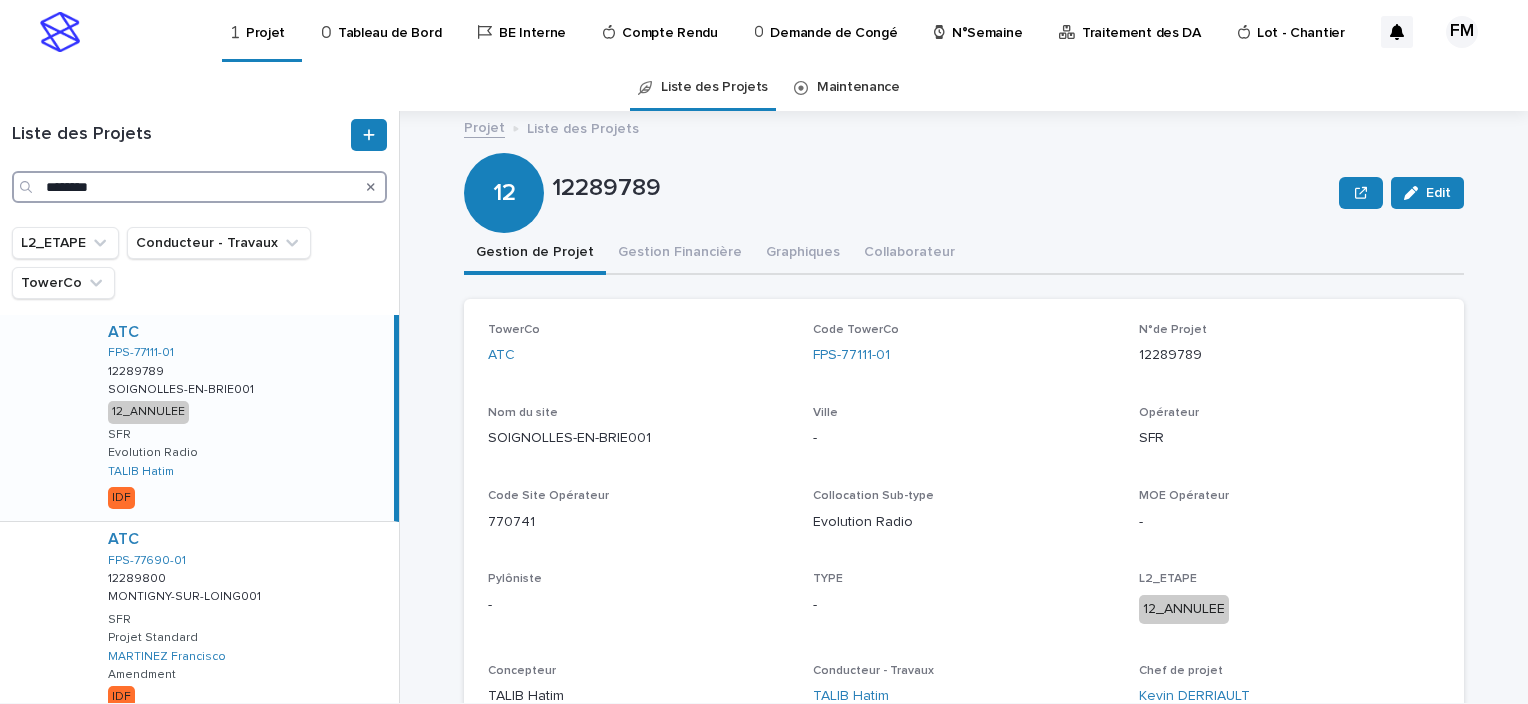 type on "********" 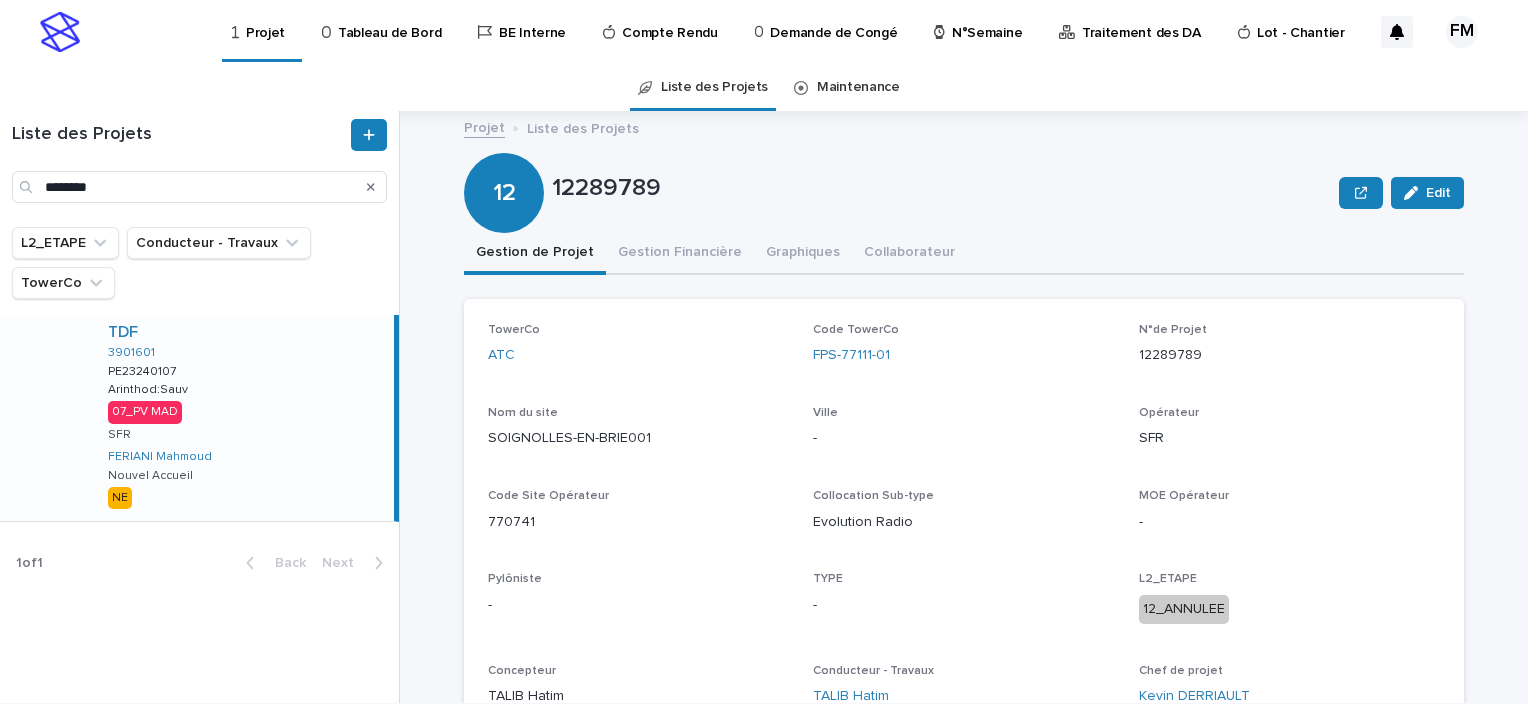 click on "TDF   3901601   PE23240107 PE23240107   Arinthod:Sauv Arinthod:Sauv   07_PV MAD SFR FERIANI Mahmoud   Nouvel Accueil NE" at bounding box center [243, 418] 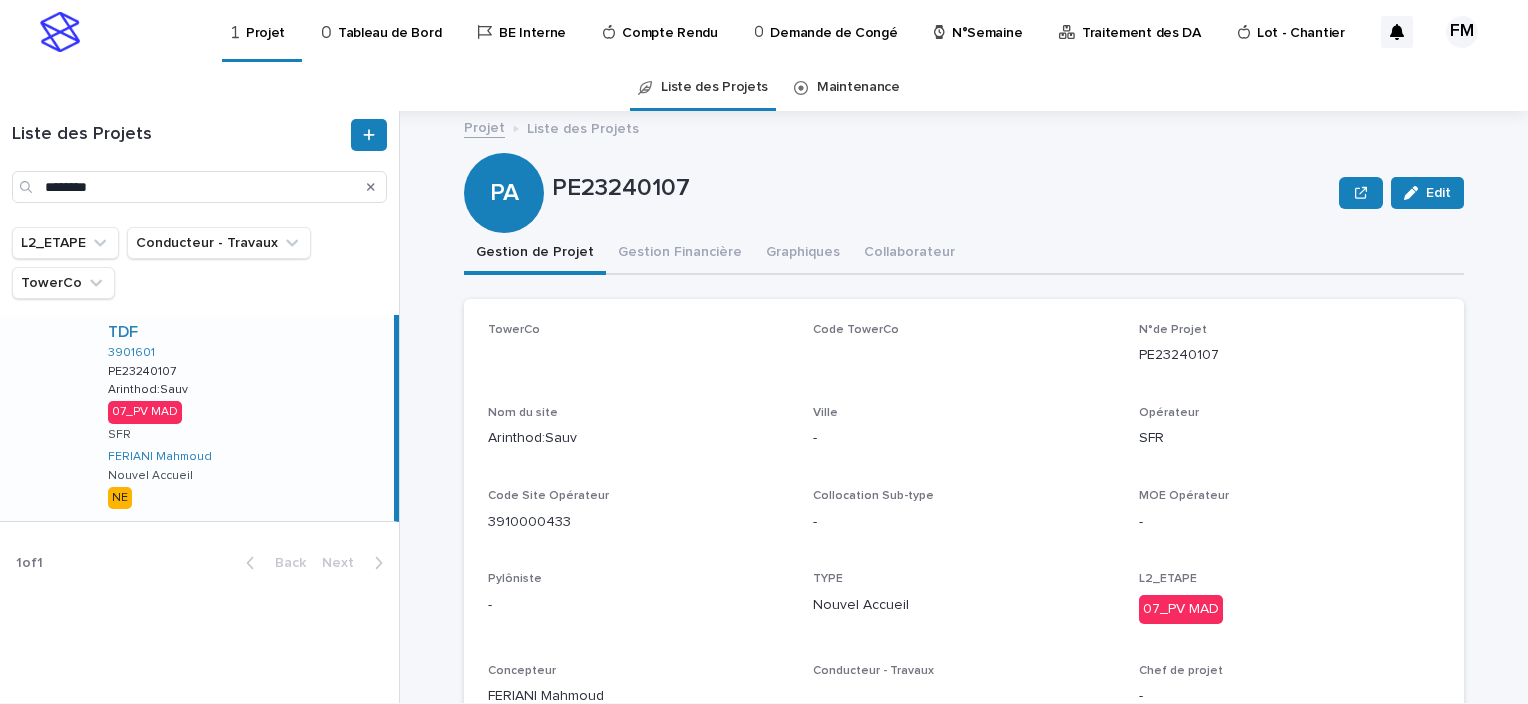 scroll, scrollTop: 100, scrollLeft: 0, axis: vertical 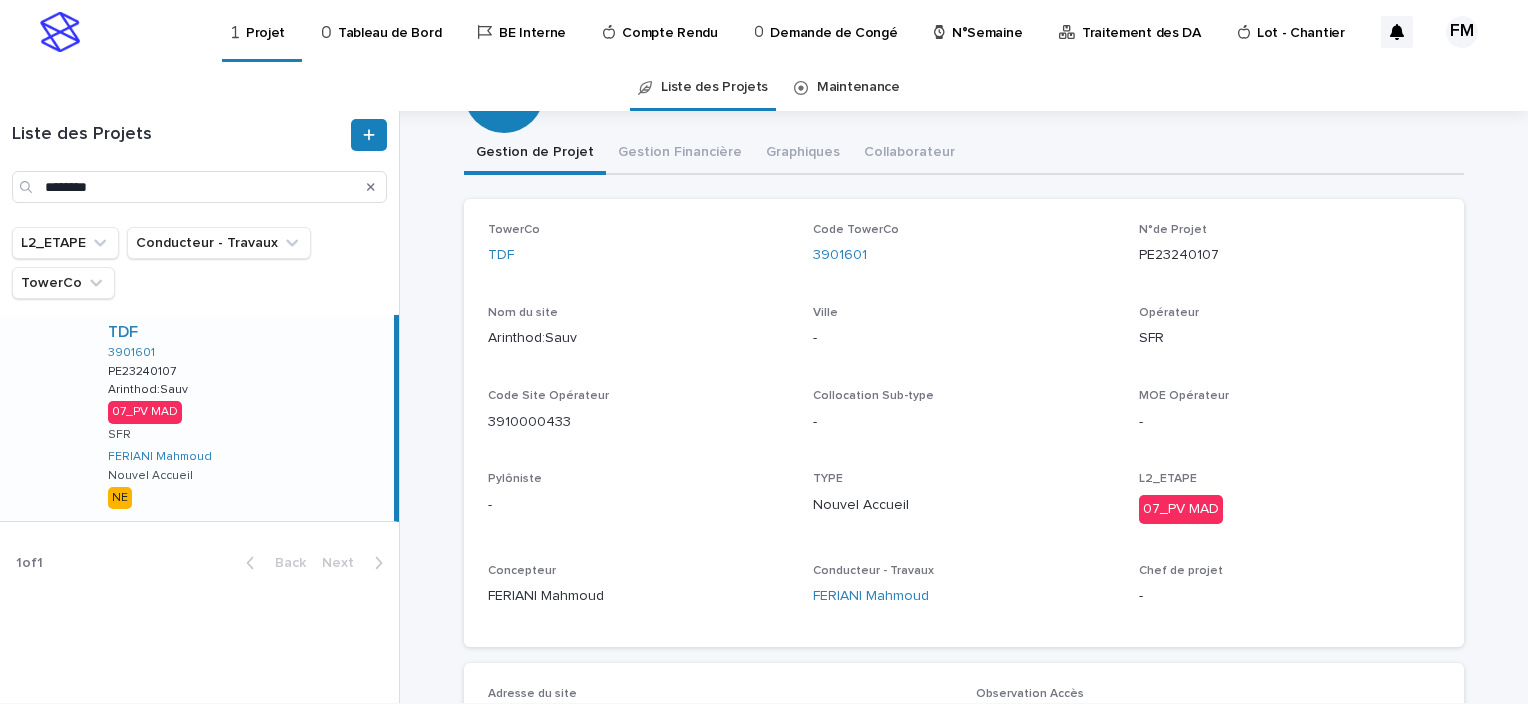 click on "TDF   3901601   PE23240107 PE23240107   Arinthod:Sauv Arinthod:Sauv   07_PV MAD SFR FERIANI Mahmoud   Nouvel Accueil NE" at bounding box center [243, 418] 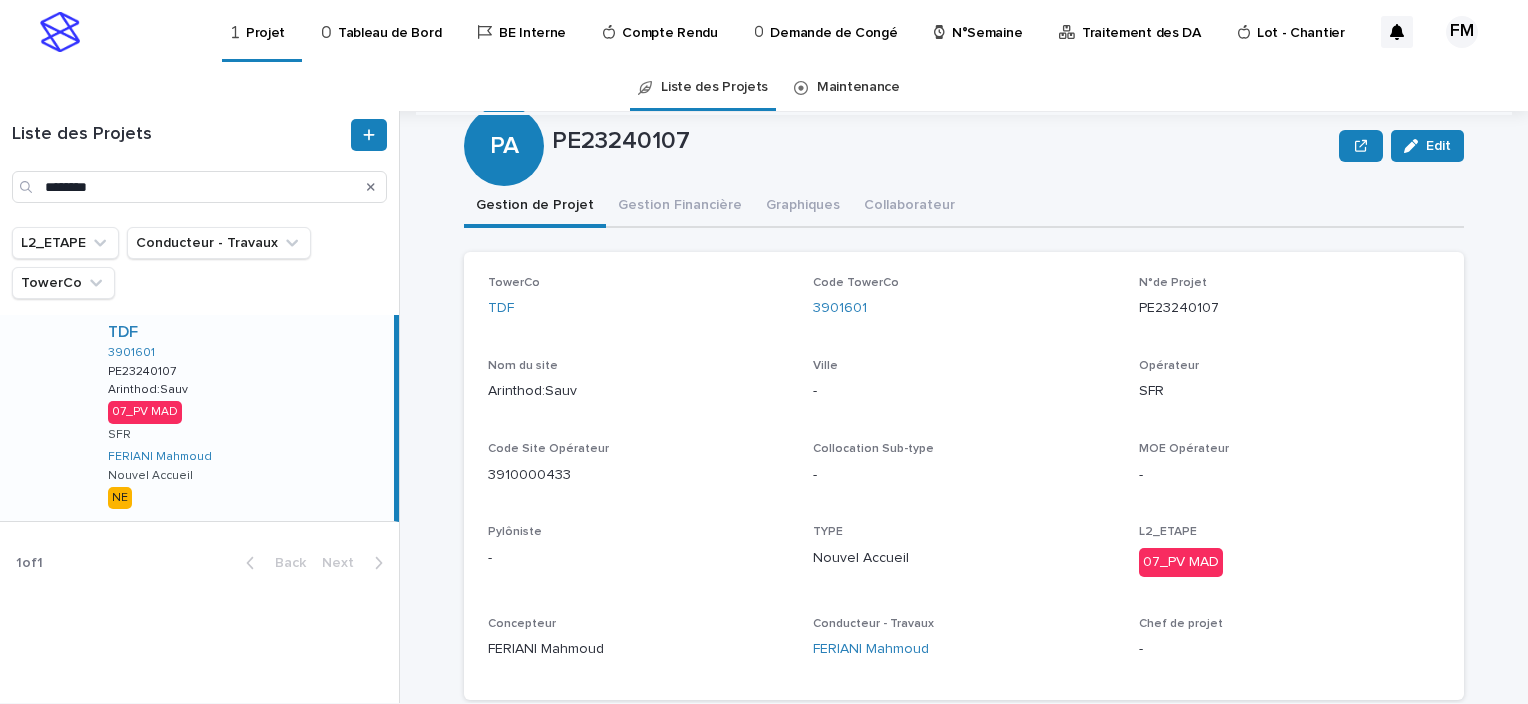 scroll, scrollTop: 0, scrollLeft: 0, axis: both 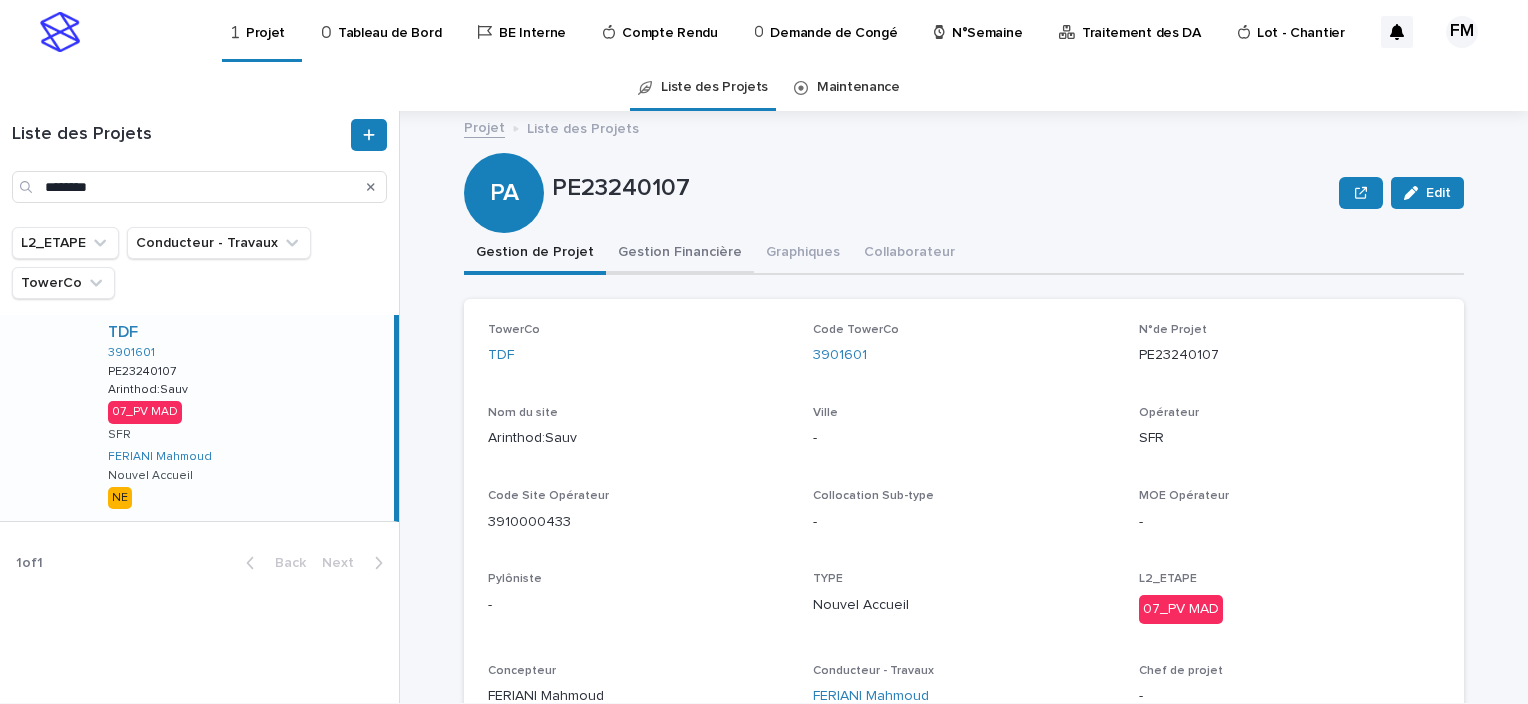 click on "Gestion Financière" at bounding box center (680, 254) 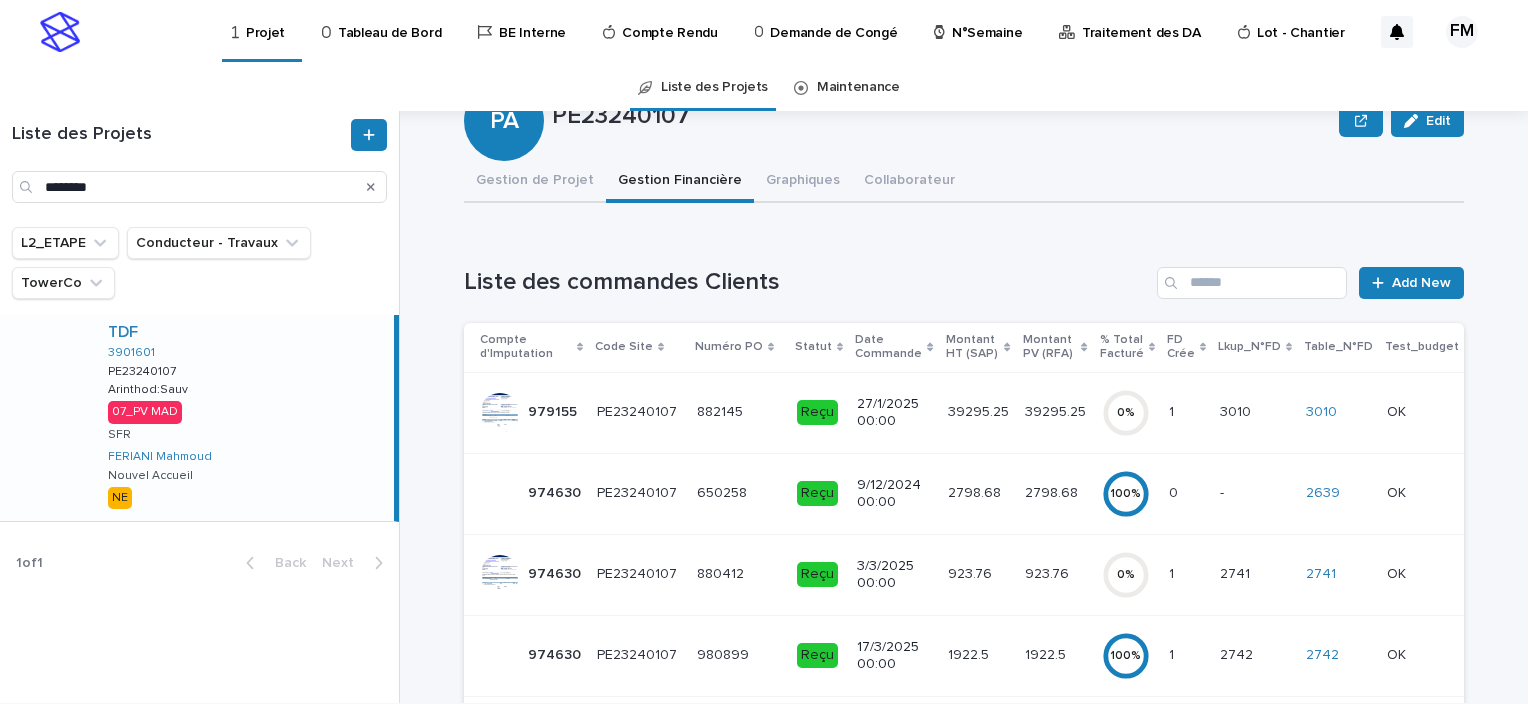 scroll, scrollTop: 400, scrollLeft: 0, axis: vertical 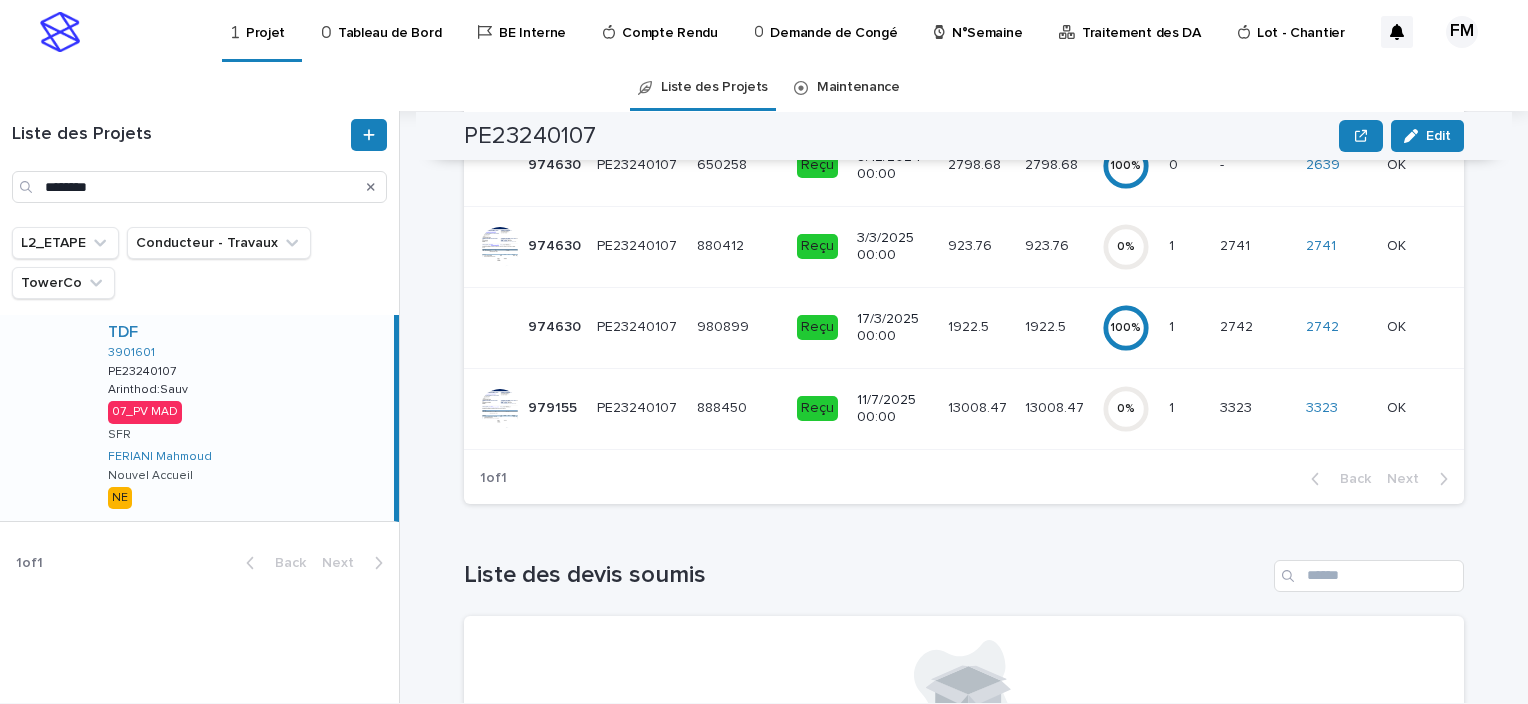 click on "Reçu" at bounding box center (819, 408) 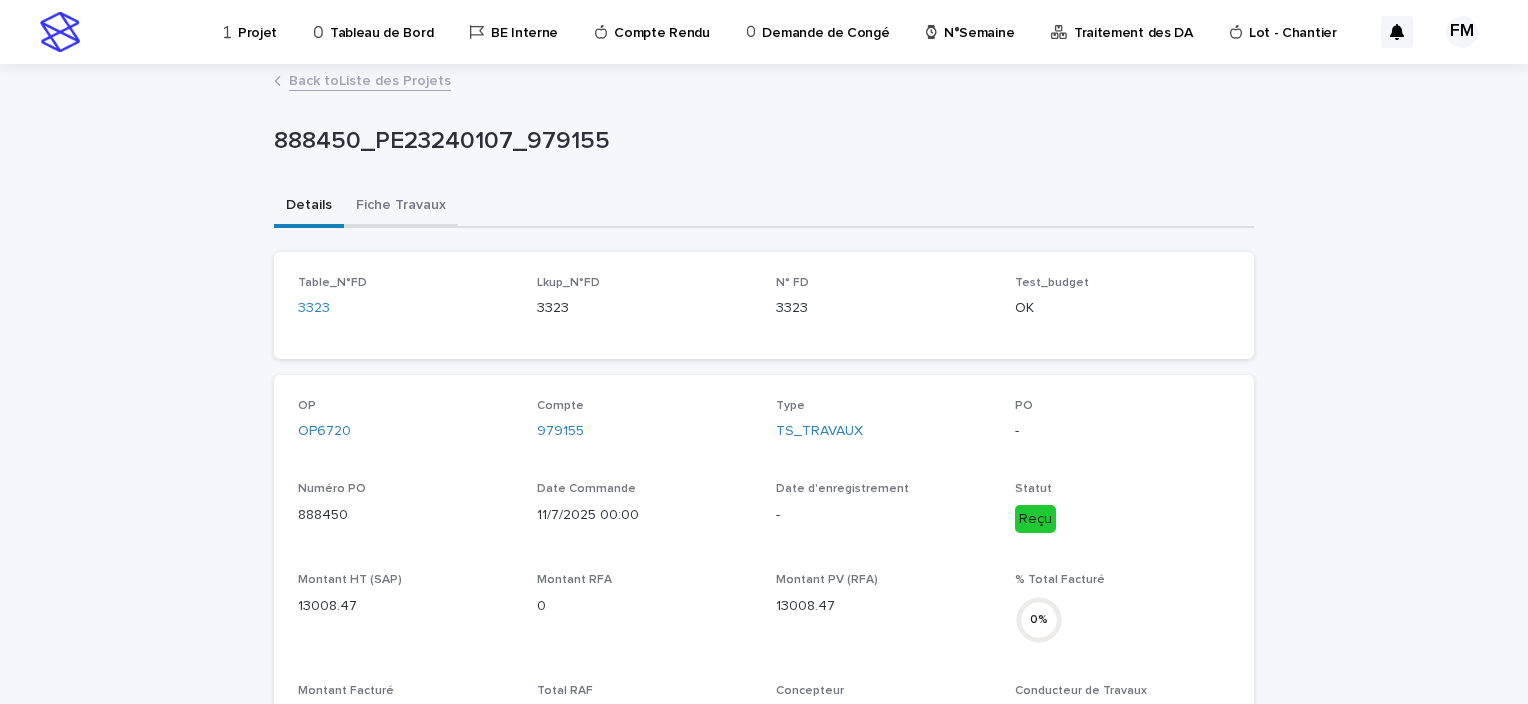 click on "Fiche Travaux" at bounding box center [401, 207] 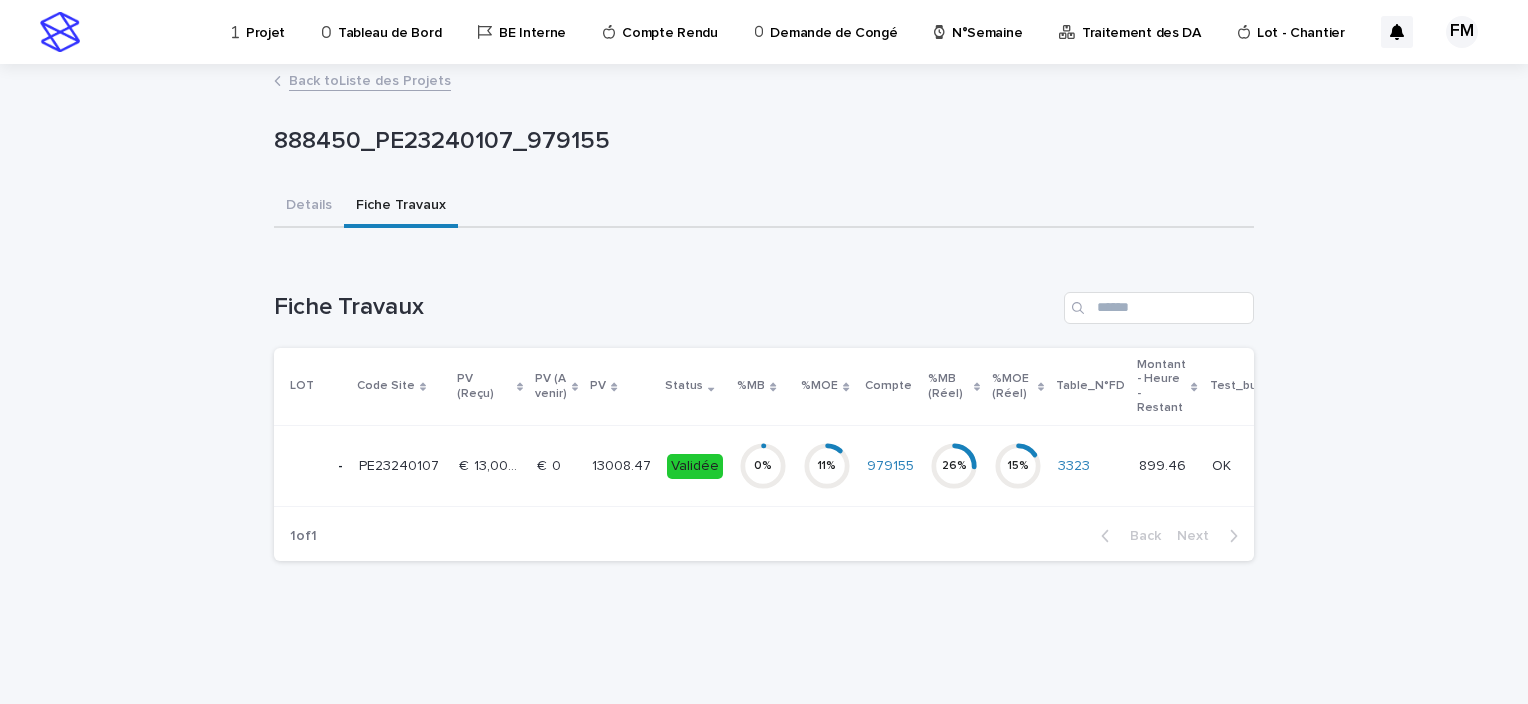 click on "0 %" at bounding box center (763, 466) 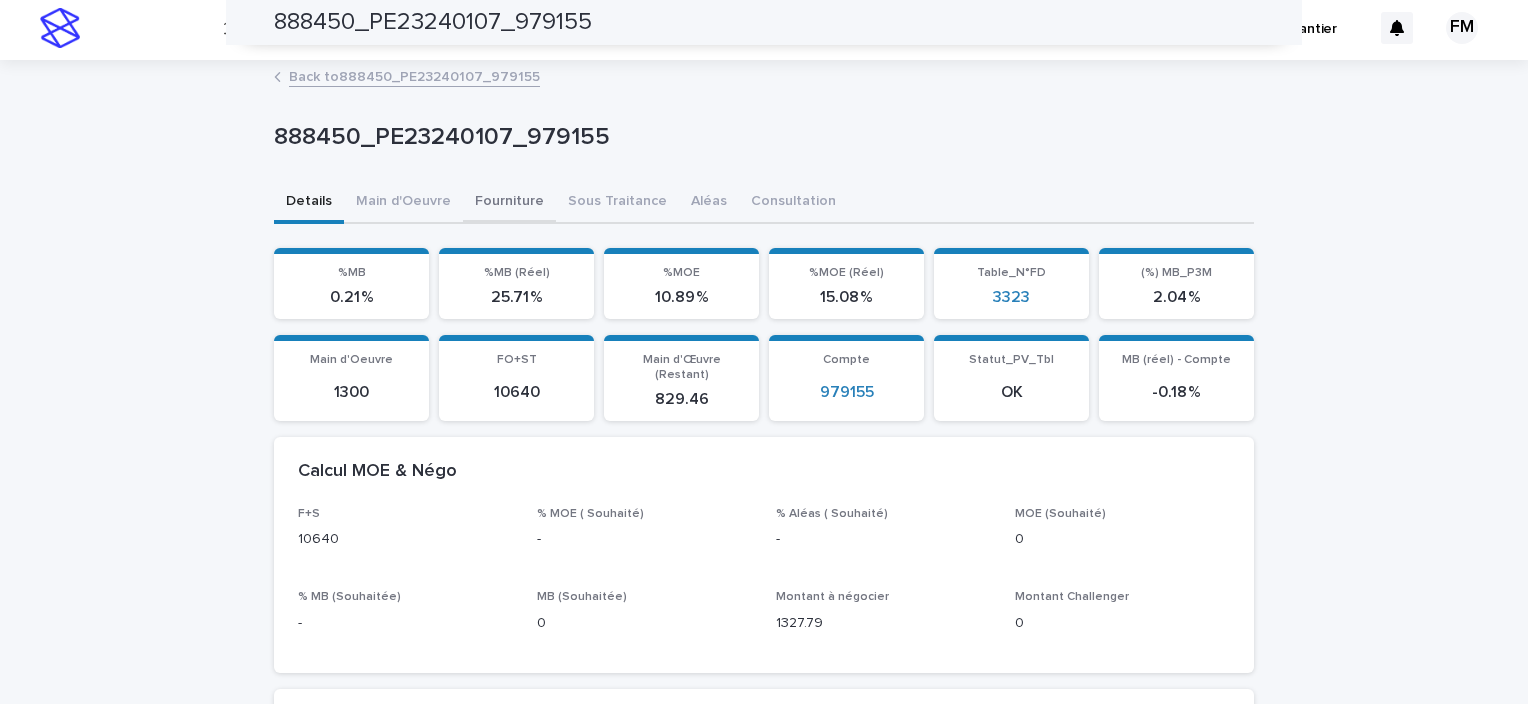 scroll, scrollTop: 0, scrollLeft: 0, axis: both 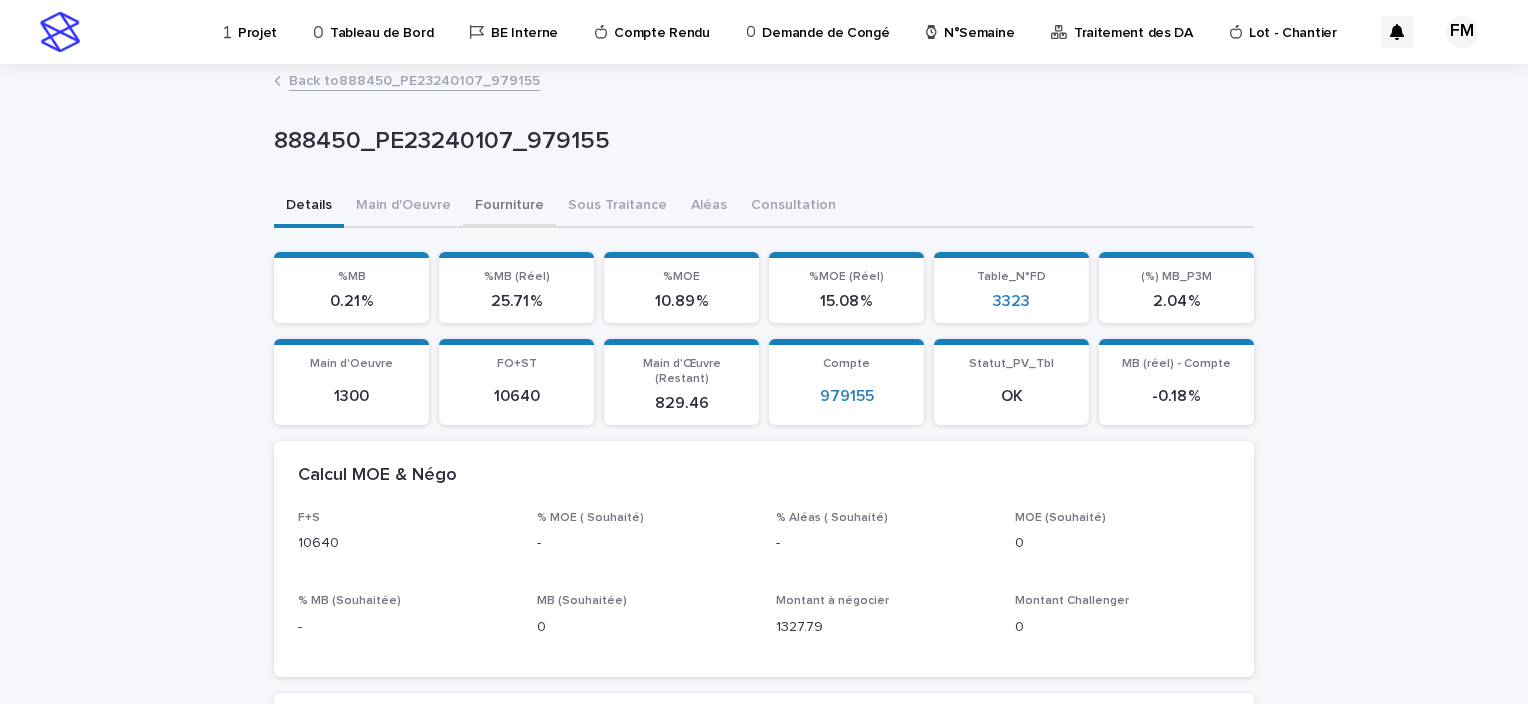 click on "Fourniture" at bounding box center (509, 207) 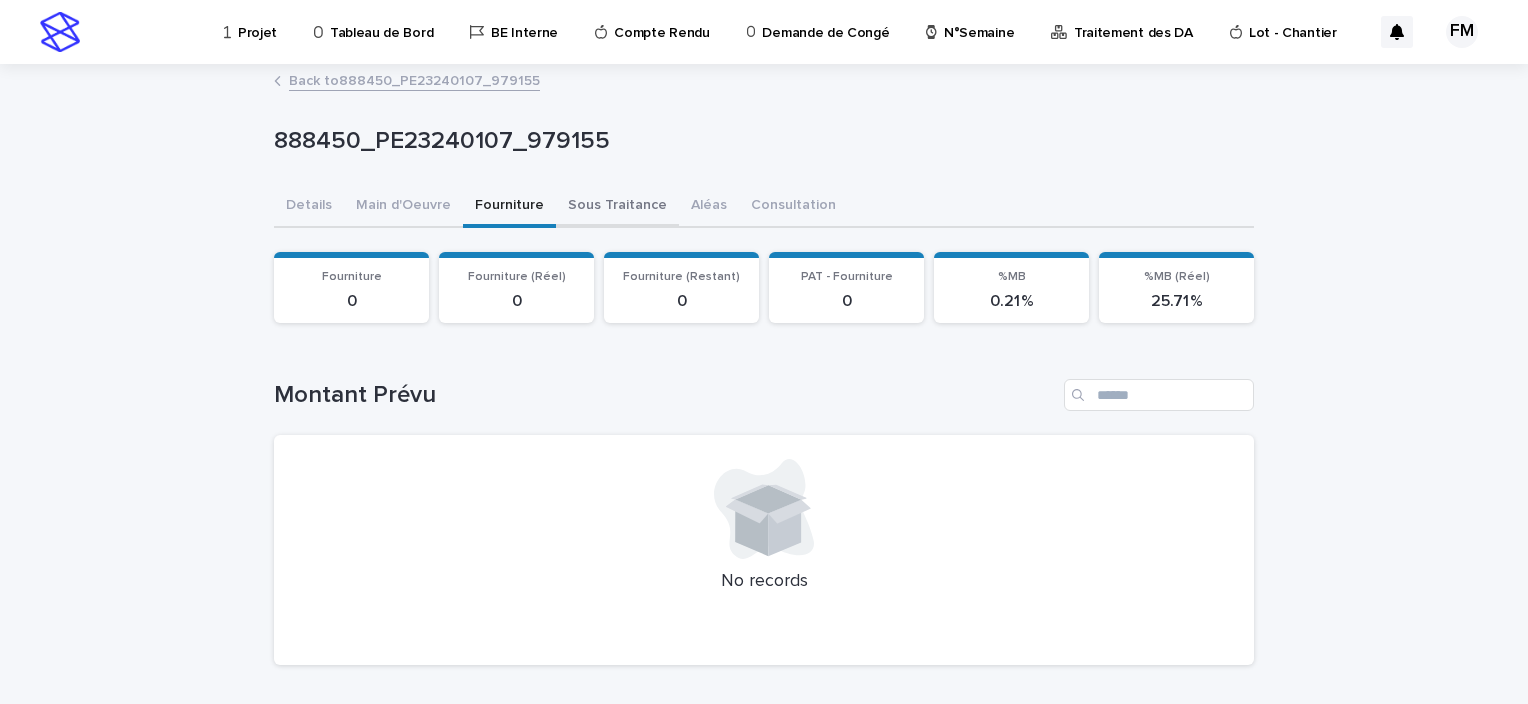 click on "Sous Traitance" at bounding box center (617, 207) 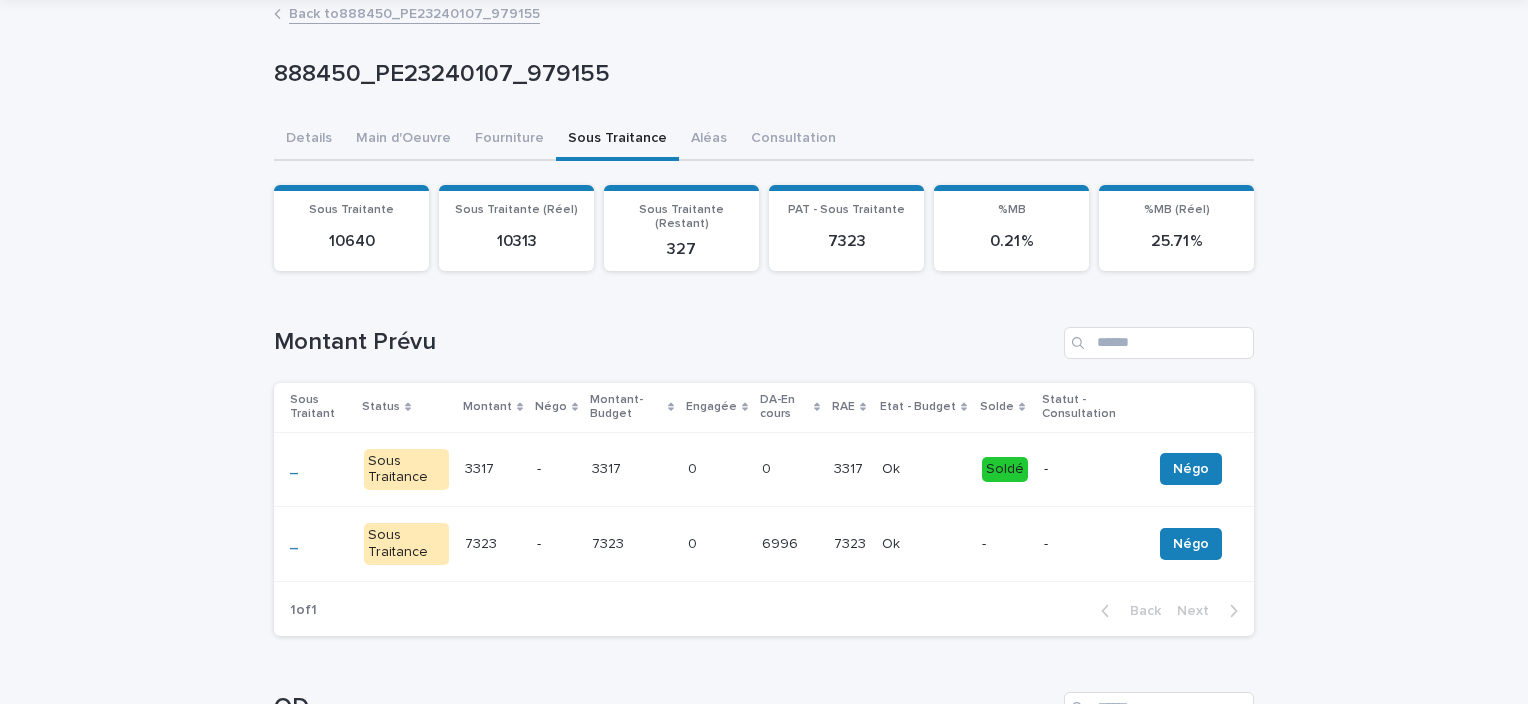 scroll, scrollTop: 216, scrollLeft: 0, axis: vertical 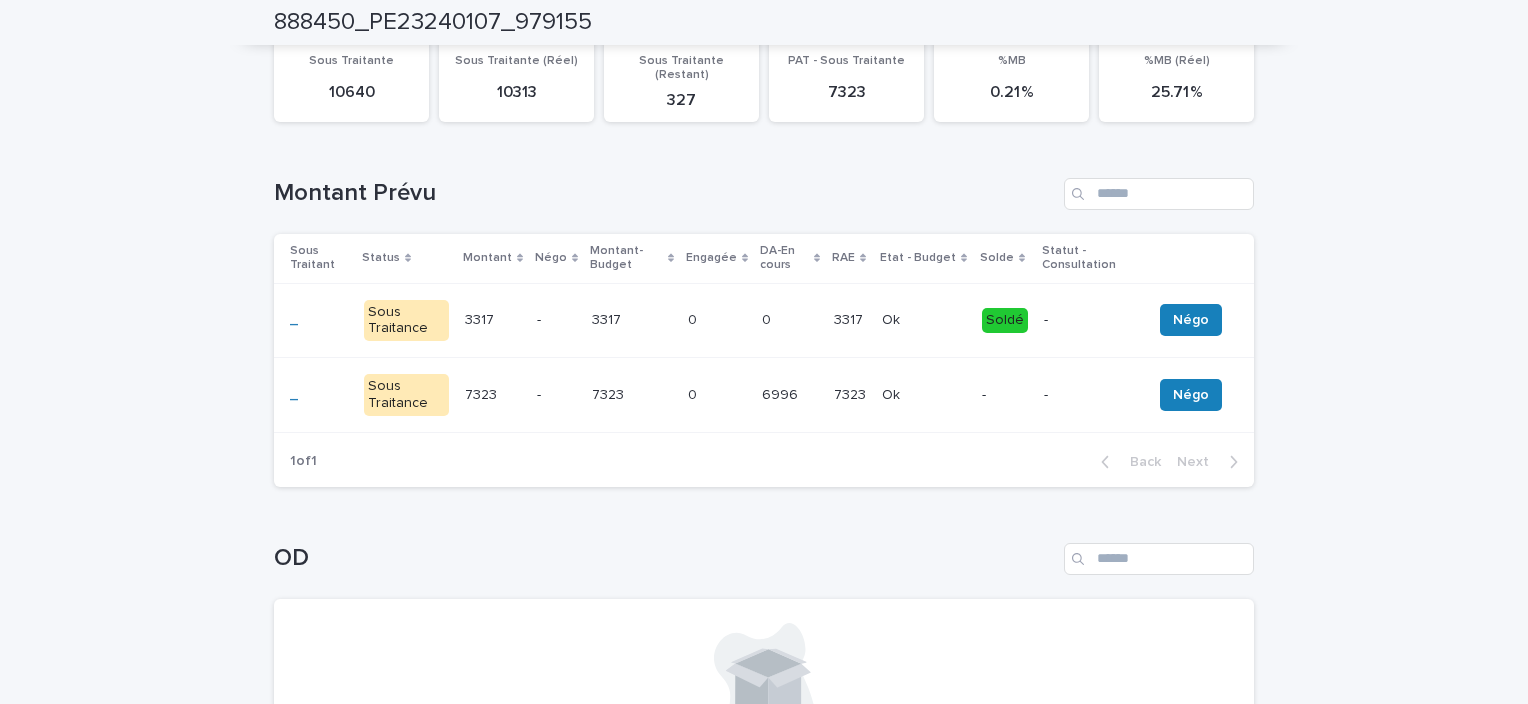 click on "0 0" at bounding box center [790, 320] 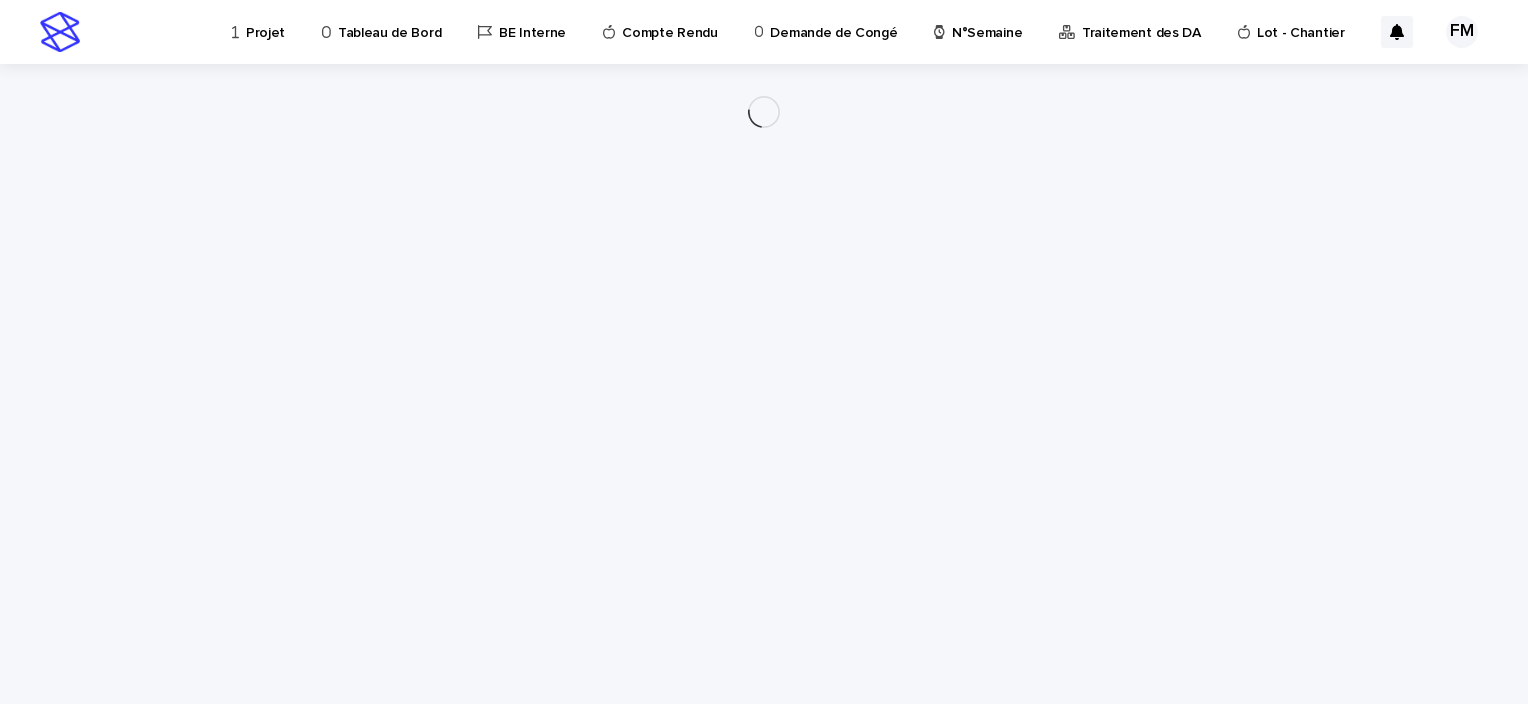 scroll, scrollTop: 0, scrollLeft: 0, axis: both 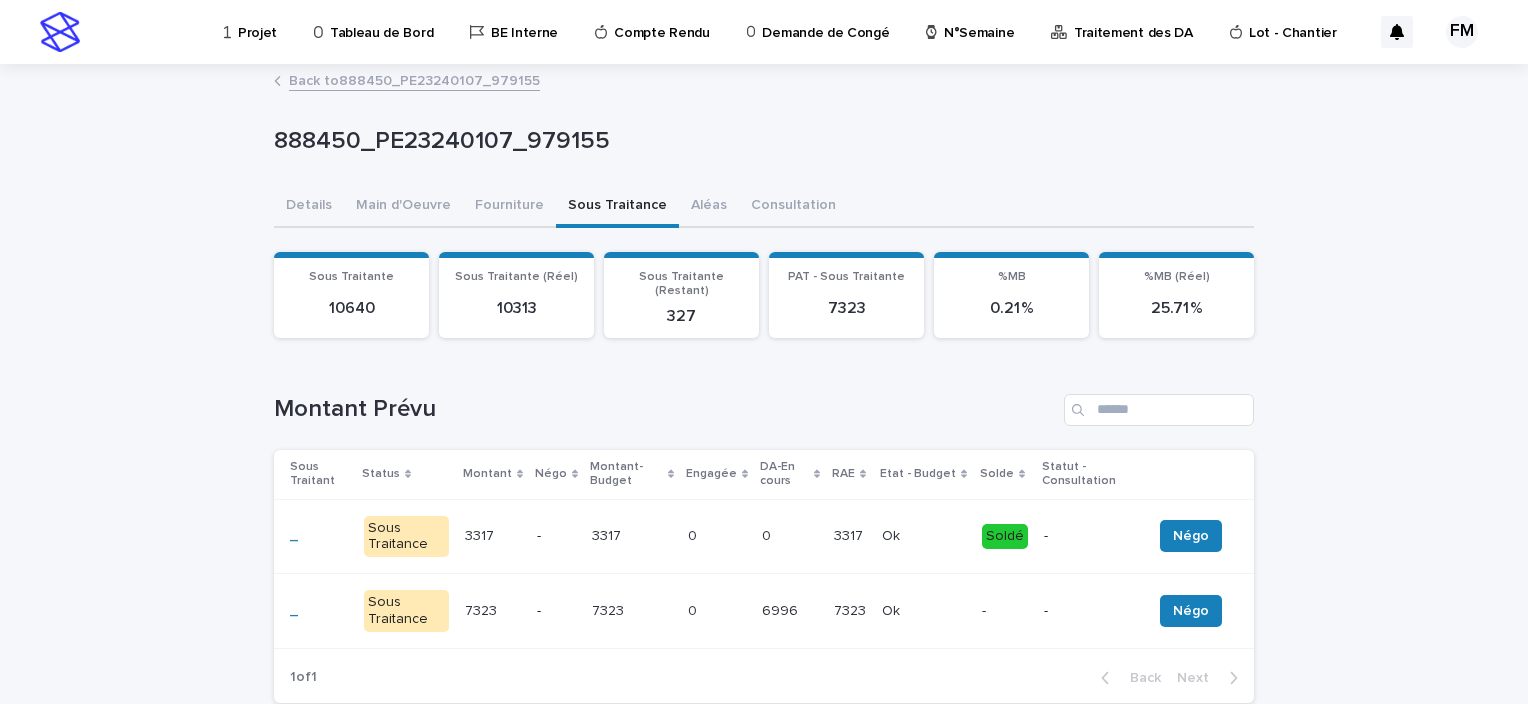 click on "6996" at bounding box center (782, 609) 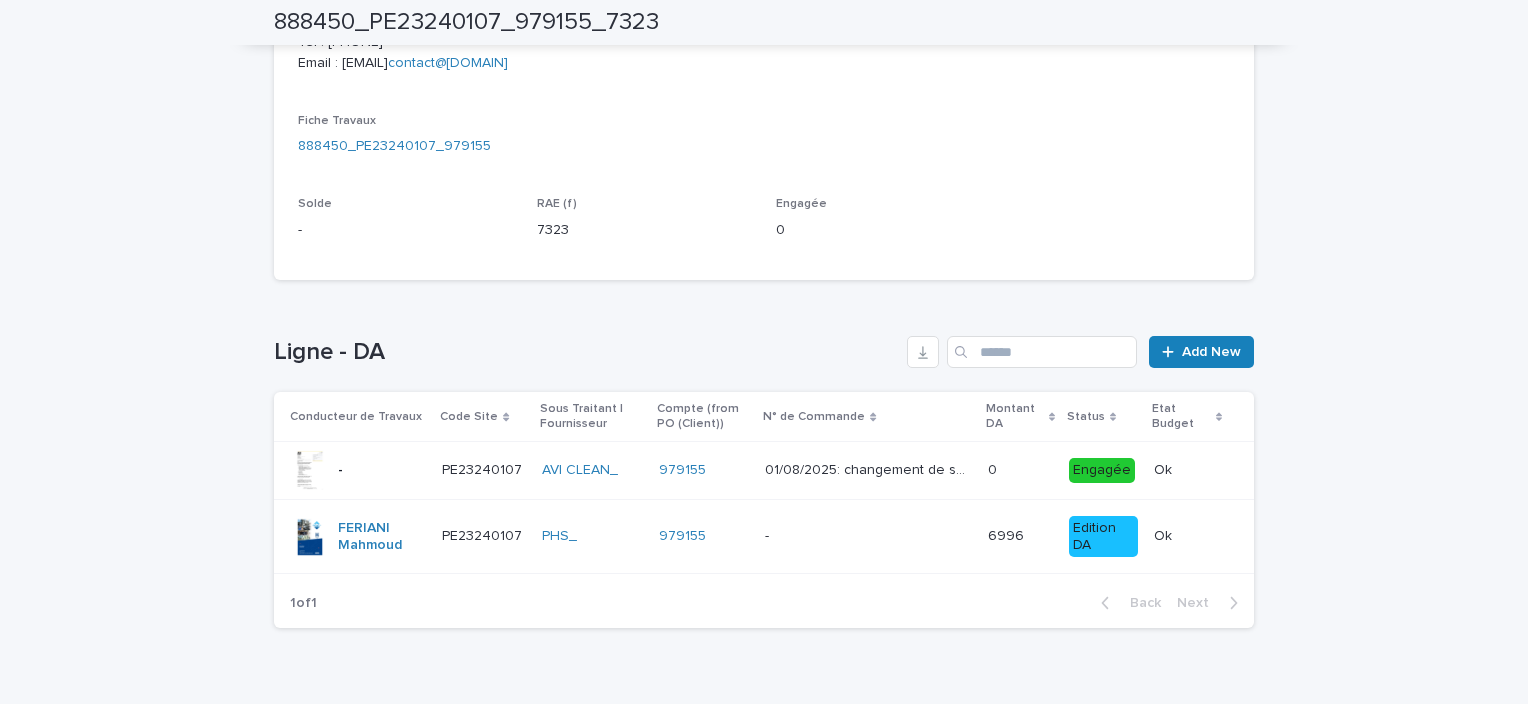 scroll, scrollTop: 710, scrollLeft: 0, axis: vertical 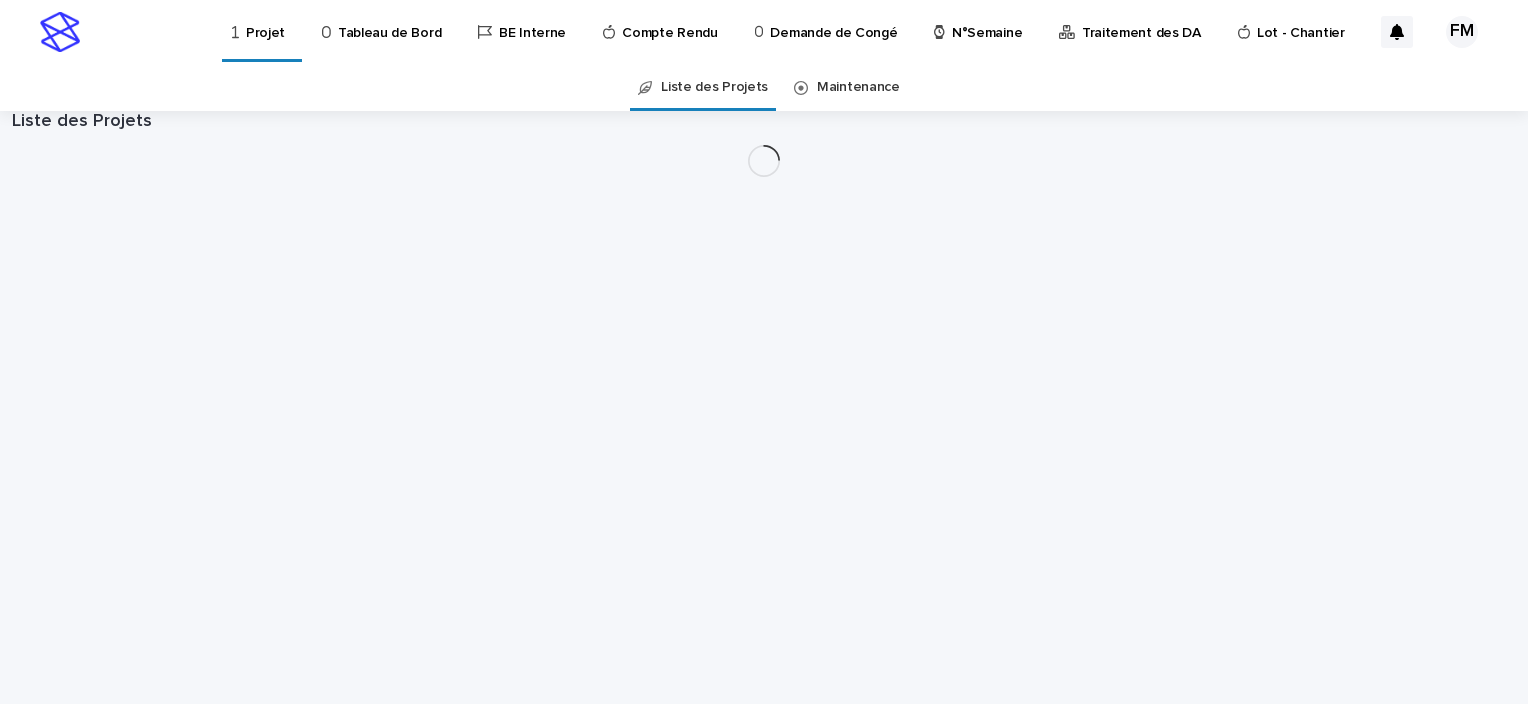 click on "Projet" 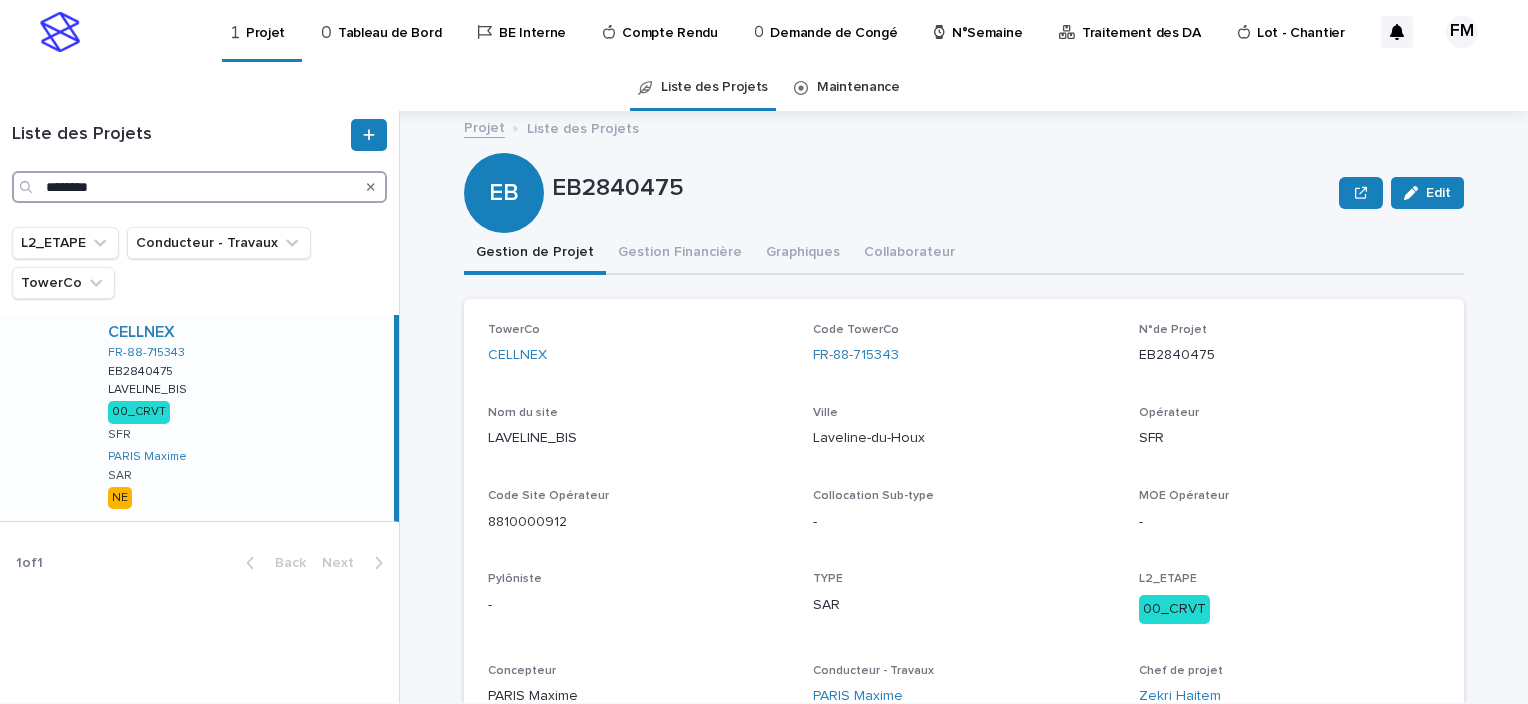 click on "********" at bounding box center (199, 187) 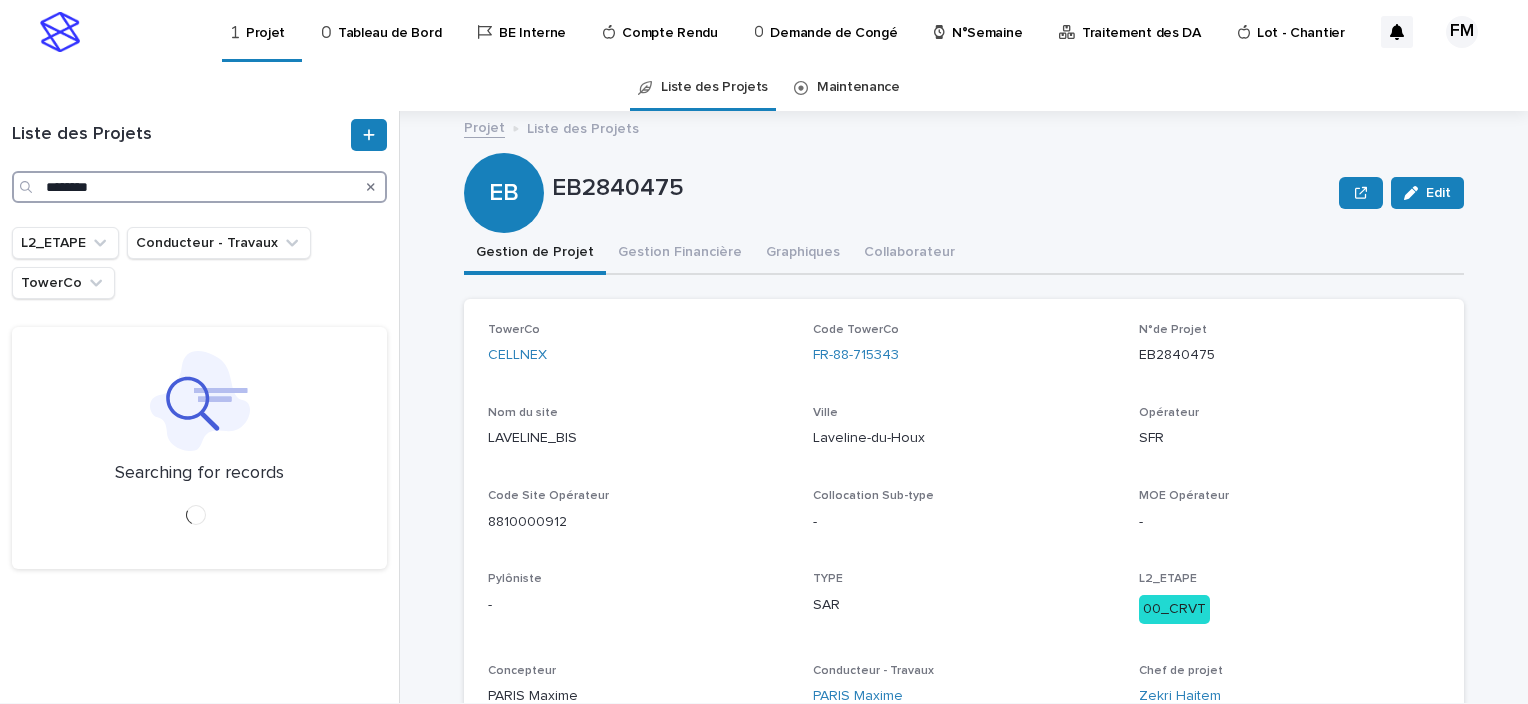 type on "********" 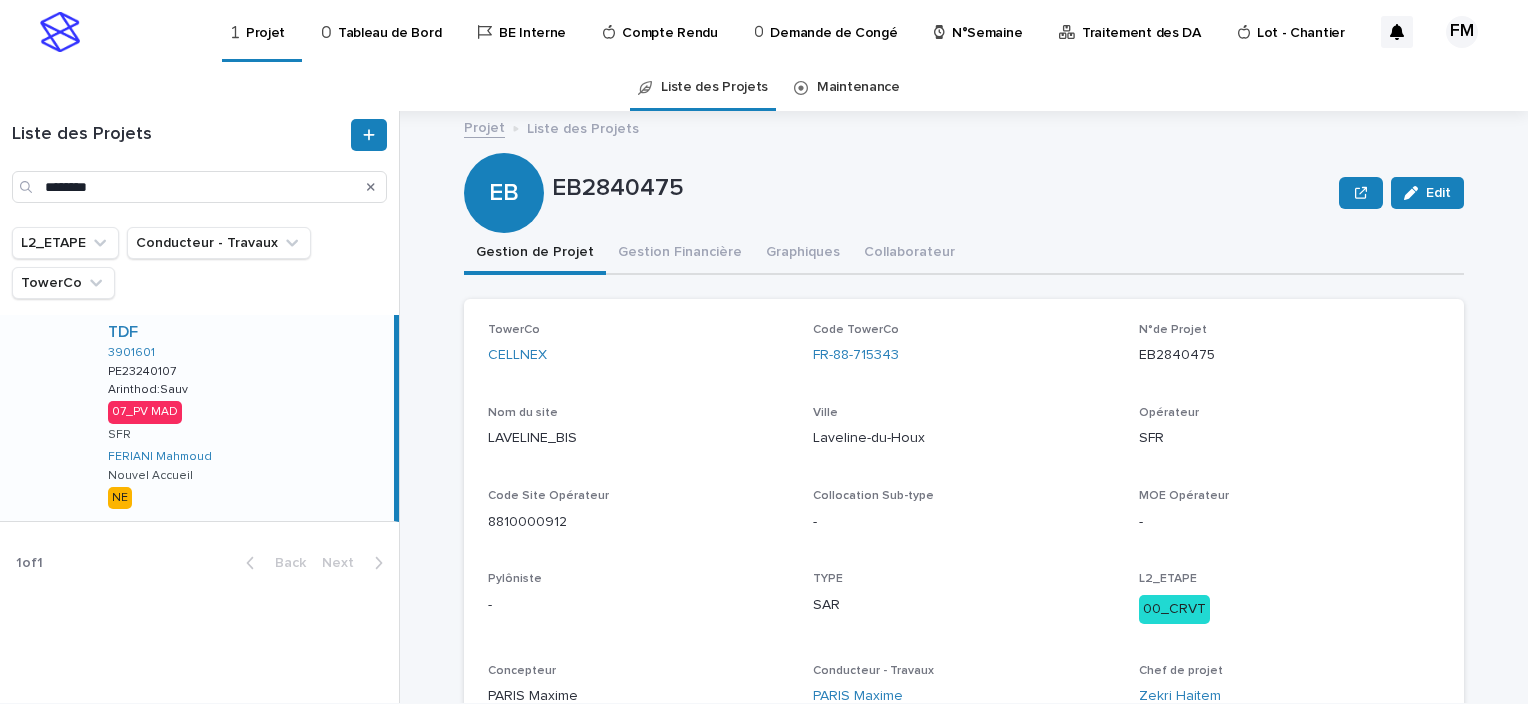 click on "TDF   3901601   PE23240107 PE23240107   Arinthod:Sauv Arinthod:Sauv   07_PV MAD SFR FERIANI Mahmoud   Nouvel Accueil NE" at bounding box center (243, 418) 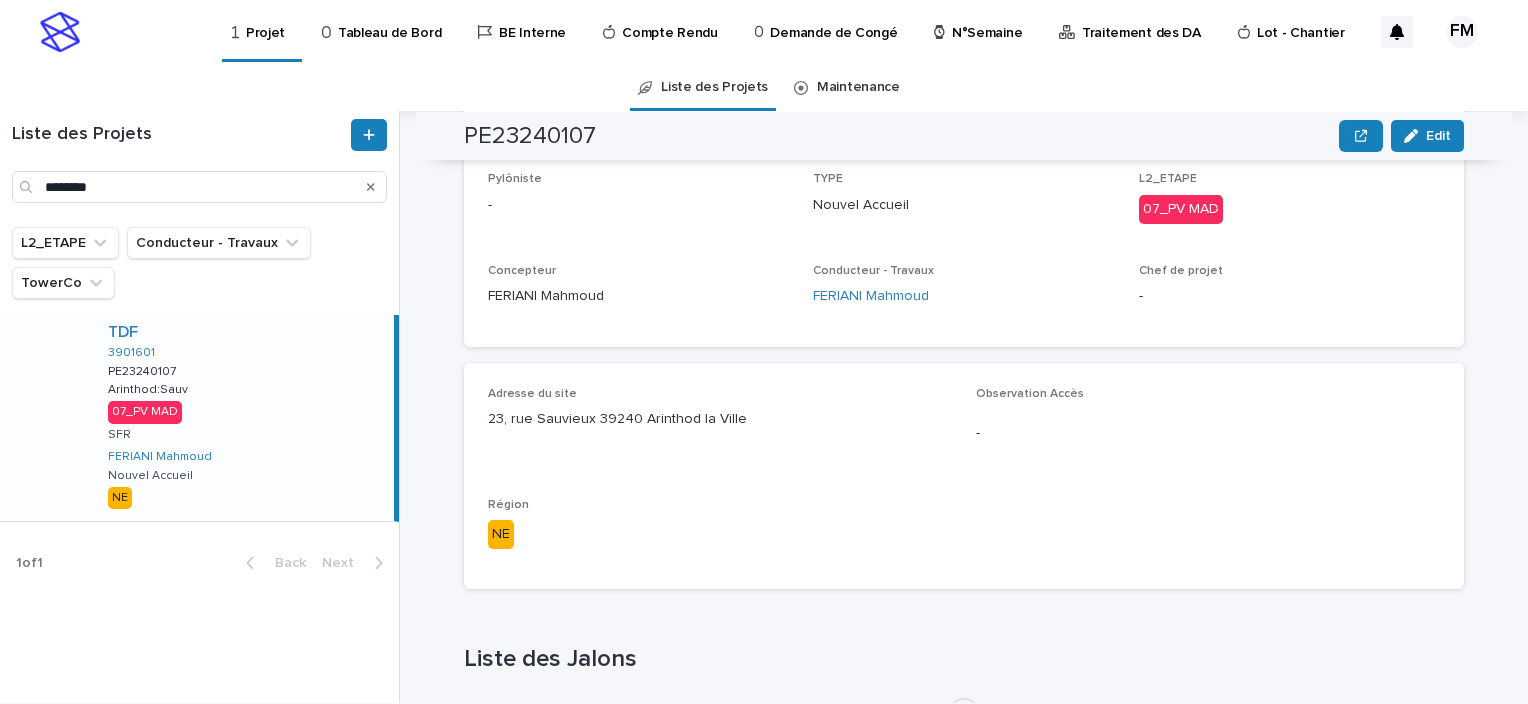 click on "Adresse du site 23, rue Sauvieux 39240 Arinthod la Ville Observation Accès - Région NE" at bounding box center (964, 476) 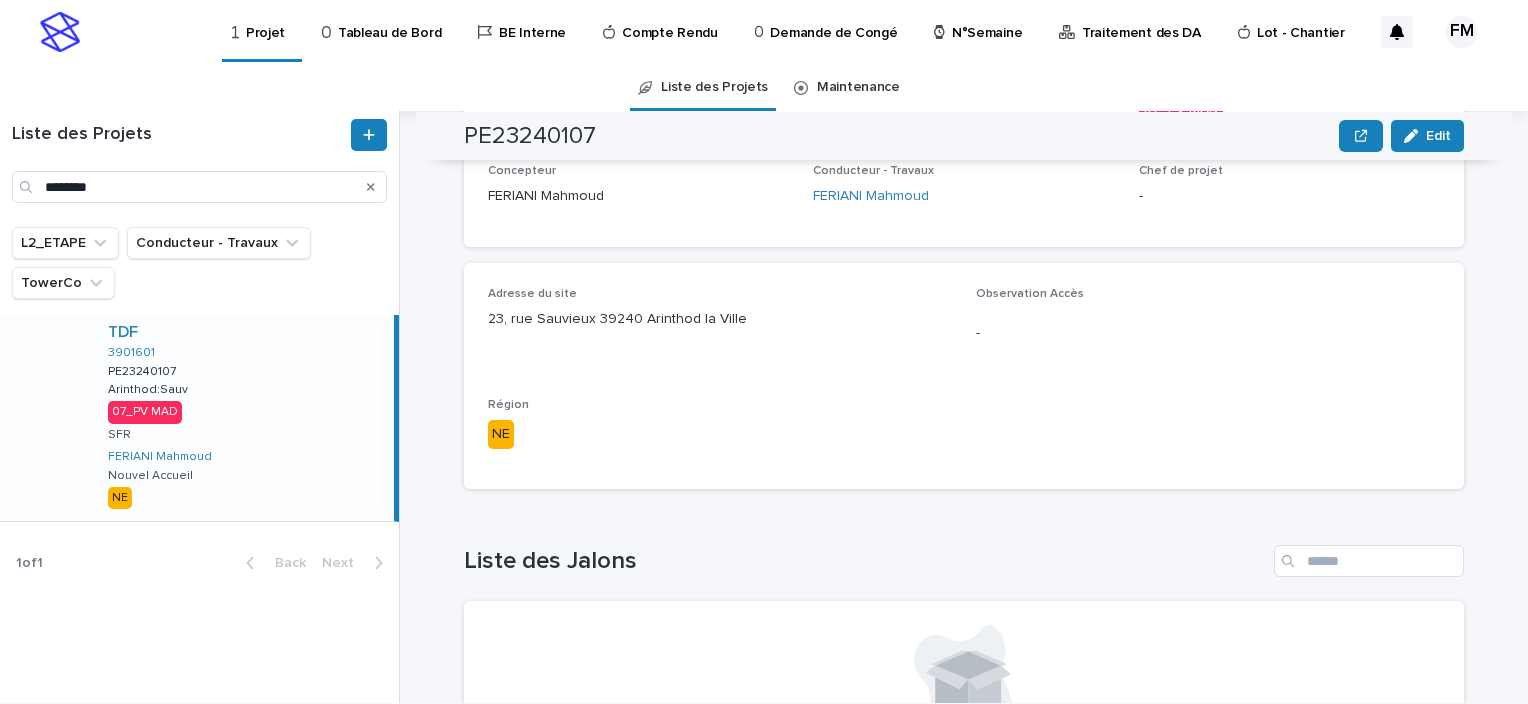 click on "Région" at bounding box center [720, 405] 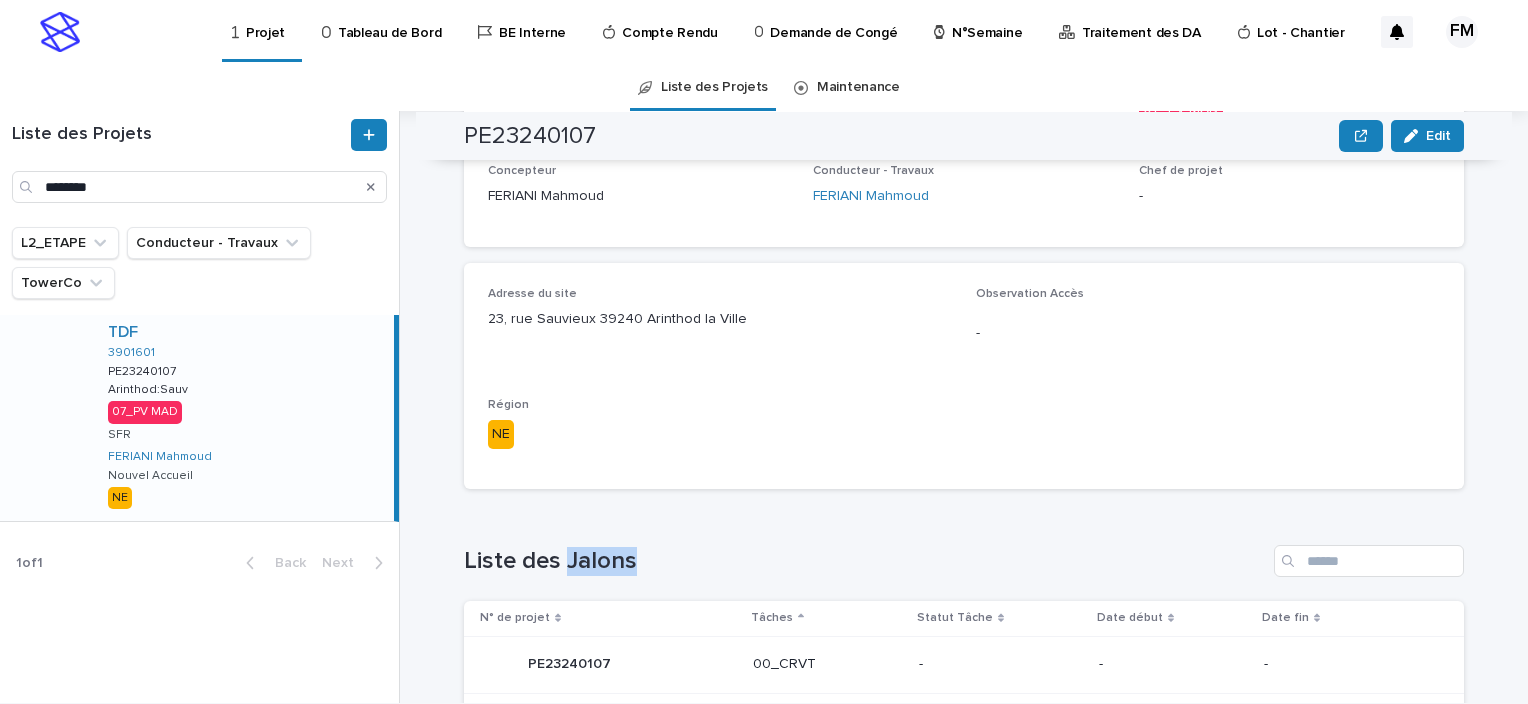 scroll, scrollTop: 687, scrollLeft: 0, axis: vertical 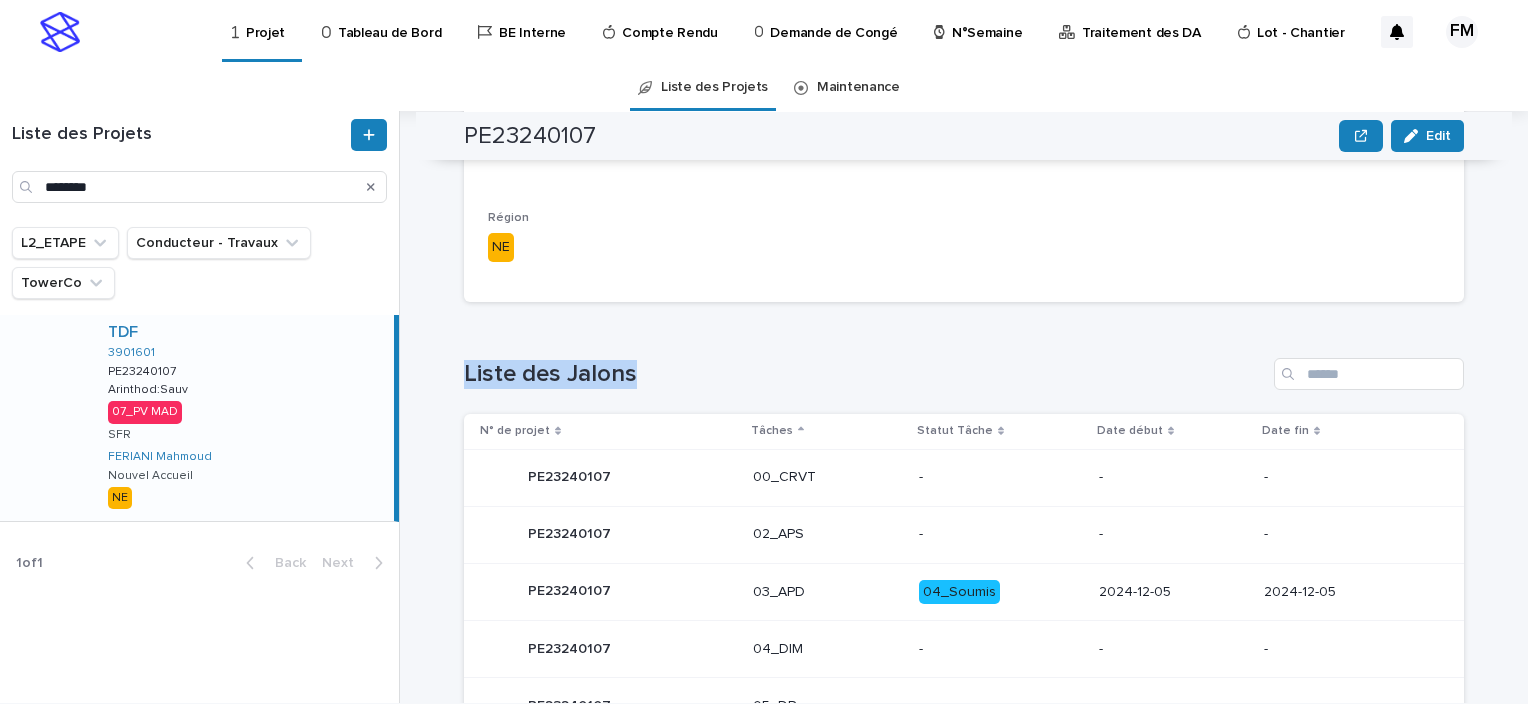 click on "Loading... Saving… Liste des Jalons N° de projet Tâches Statut Tâche Date début Date fin PE23240107 PE23240107   00_CRVT - - - PE23240107 PE23240107   02_APS - - - PE23240107 PE23240107   03_APD 04_Soumis 2024-12-05 2024-12-05 PE23240107 PE23240107   04_DIM - - - PE23240107 PE23240107   05_DP - - - PE23240107 PE23240107   06_ENEDIS 01_A Faire - - PE23240107 PE23240107   08_PV MAD 02_Planifié 2025-08-29 2025-08-29 PE23240107 PE23240107   09_PVCI 01_A Faire - - PE23240107 PE23240107   10_DOE - - - 1  of  1 Back Next" at bounding box center [964, 677] 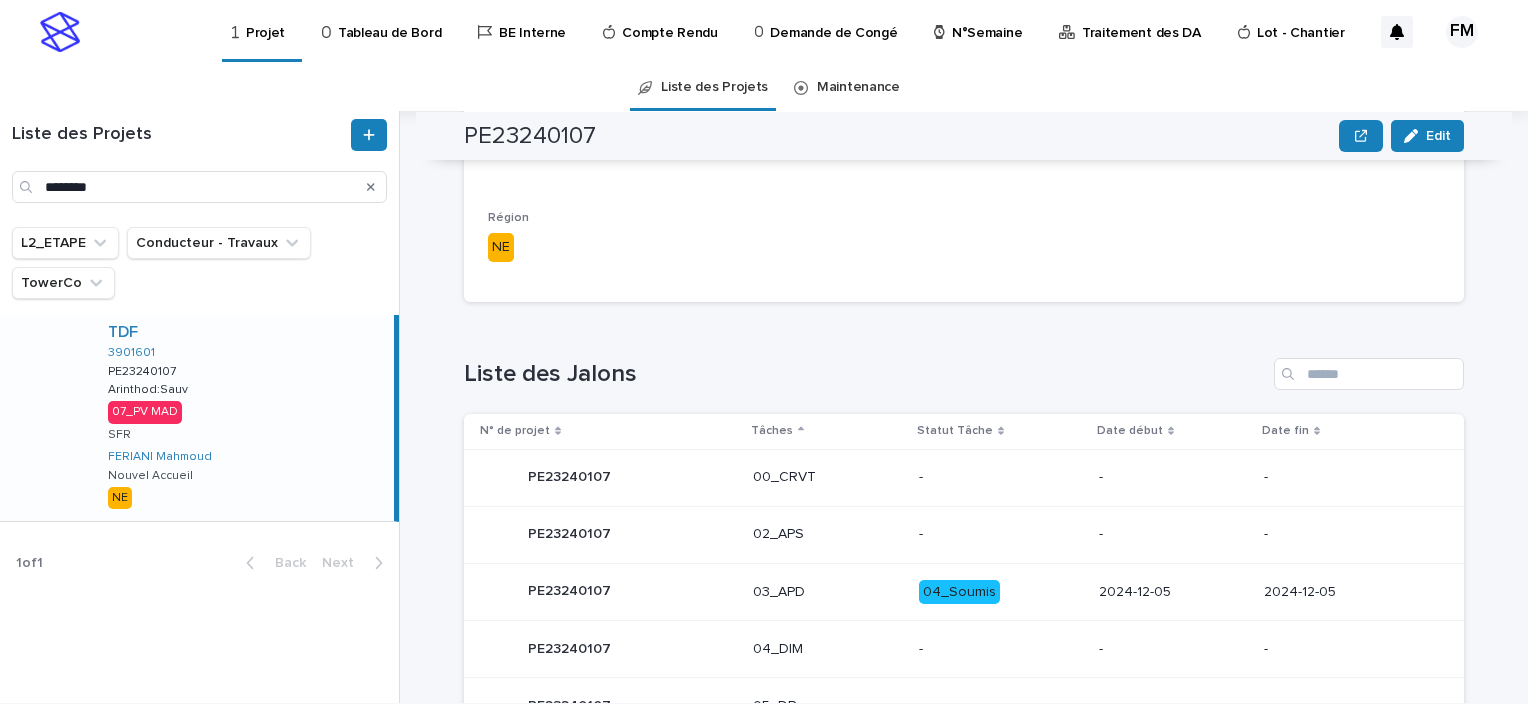 drag, startPoint x: 608, startPoint y: 318, endPoint x: 565, endPoint y: 300, distance: 46.615448 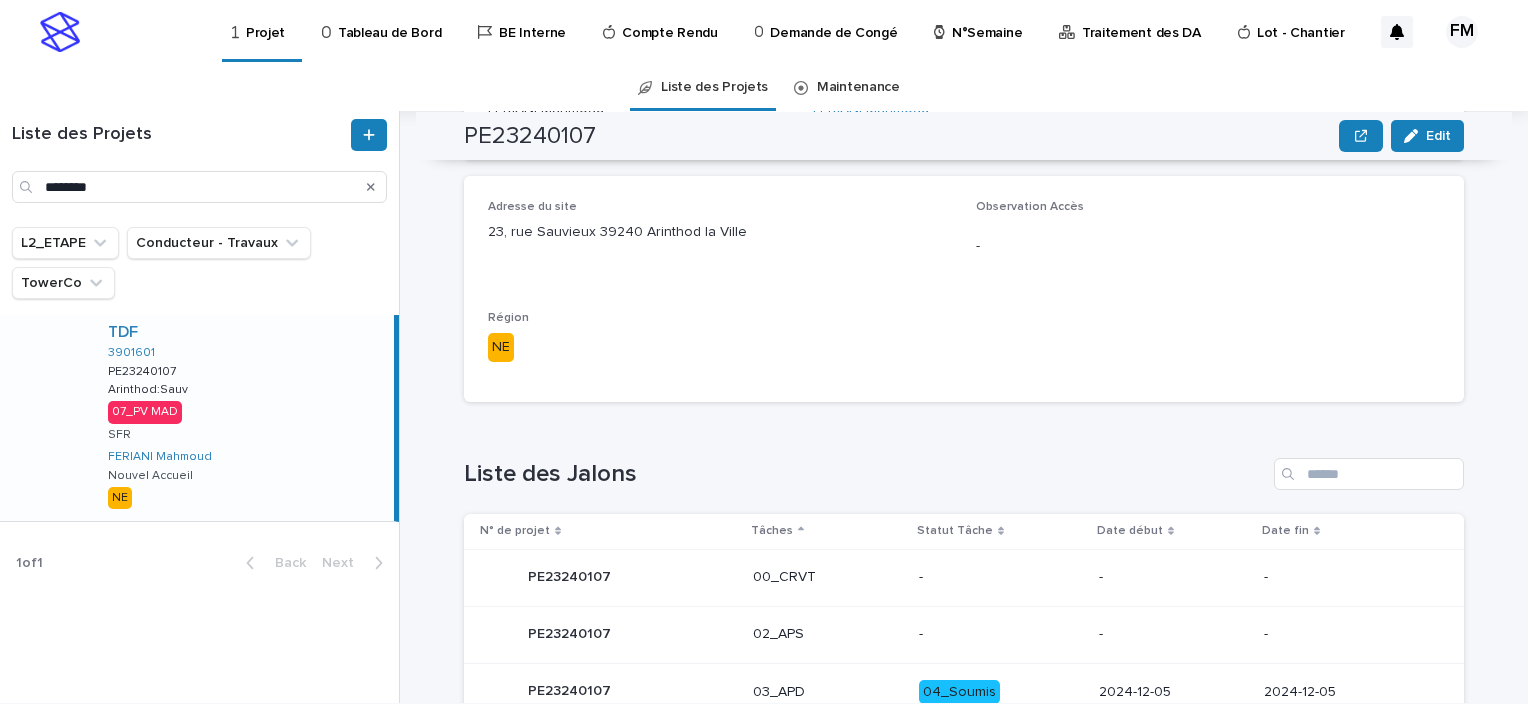 scroll, scrollTop: 487, scrollLeft: 0, axis: vertical 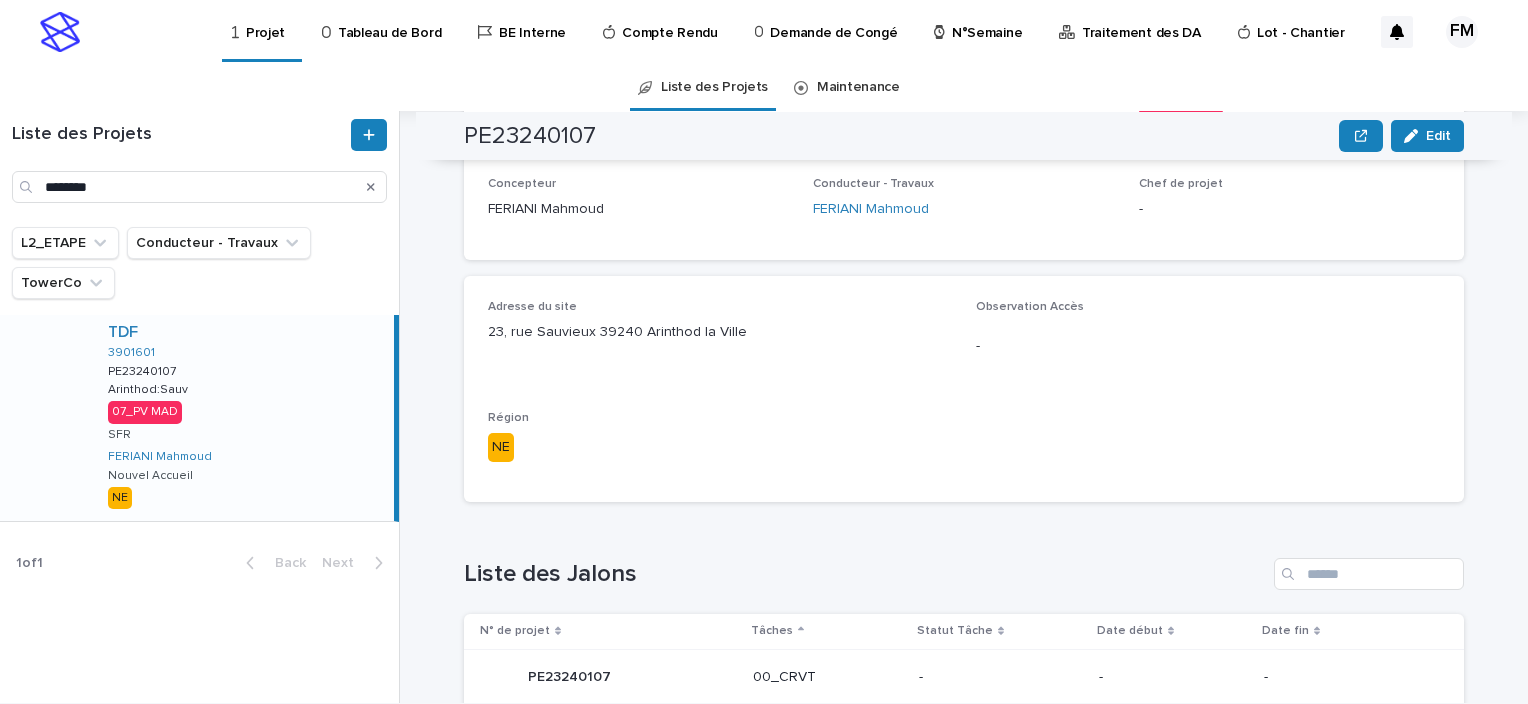 click on "23, rue Sauvieux 39240 Arinthod la Ville" at bounding box center [720, 332] 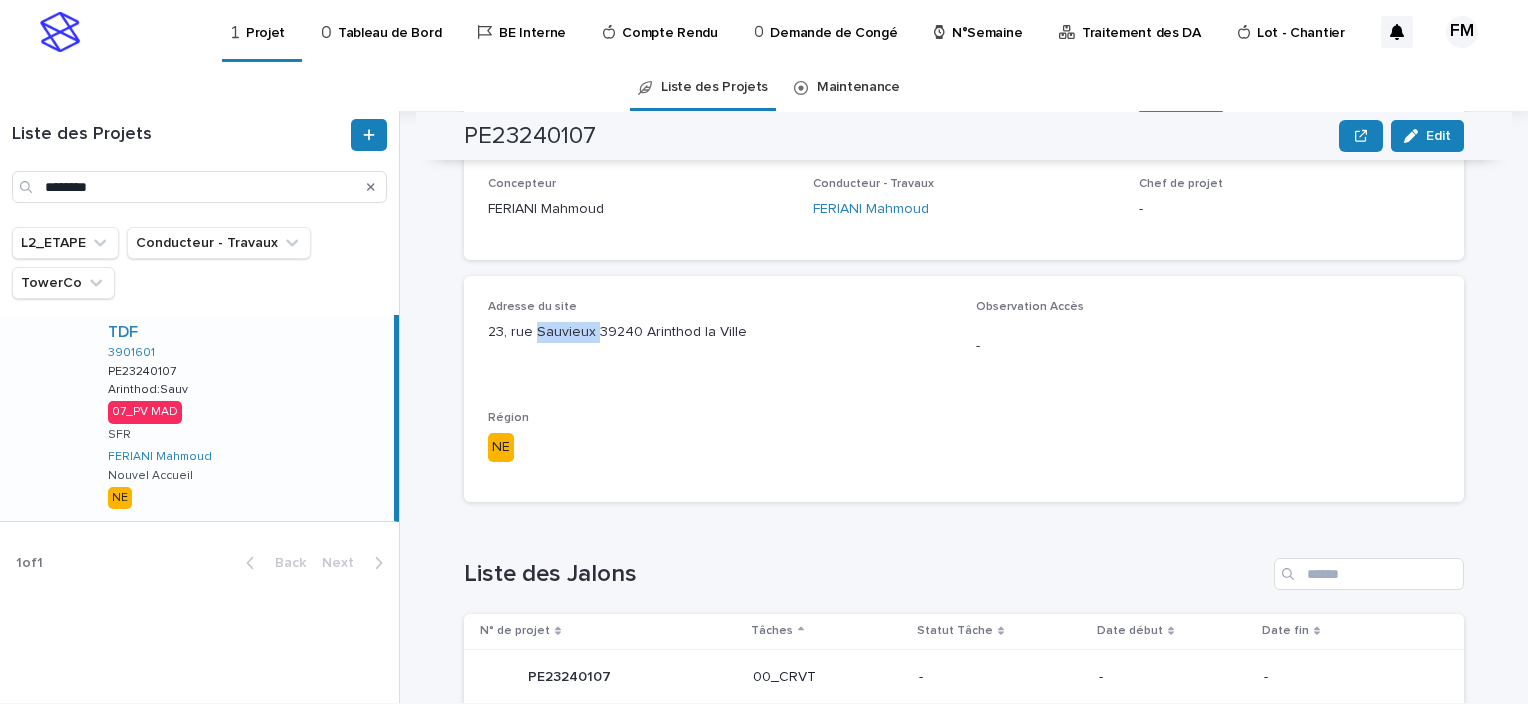 click on "23, rue Sauvieux 39240 Arinthod la Ville" at bounding box center [720, 332] 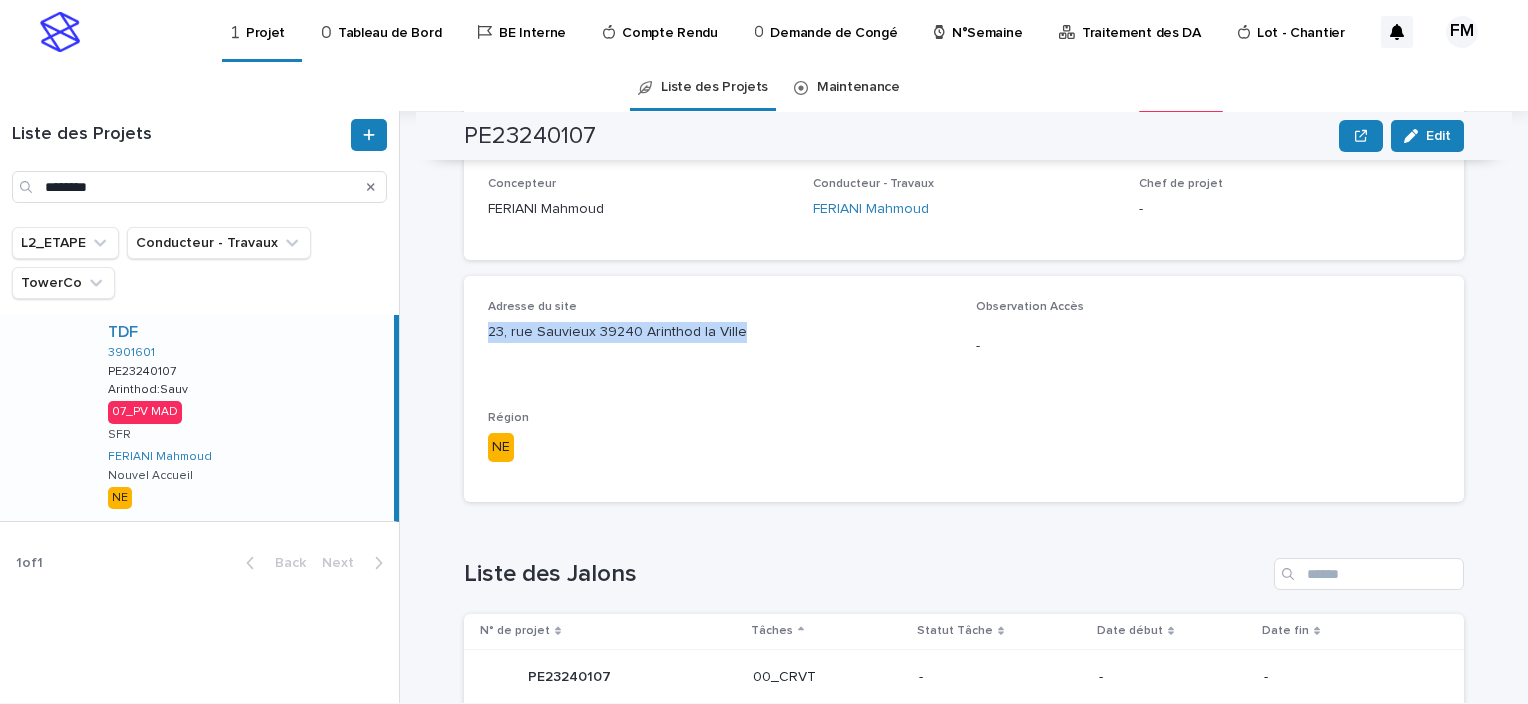 click on "23, rue Sauvieux 39240 Arinthod la Ville" at bounding box center (720, 332) 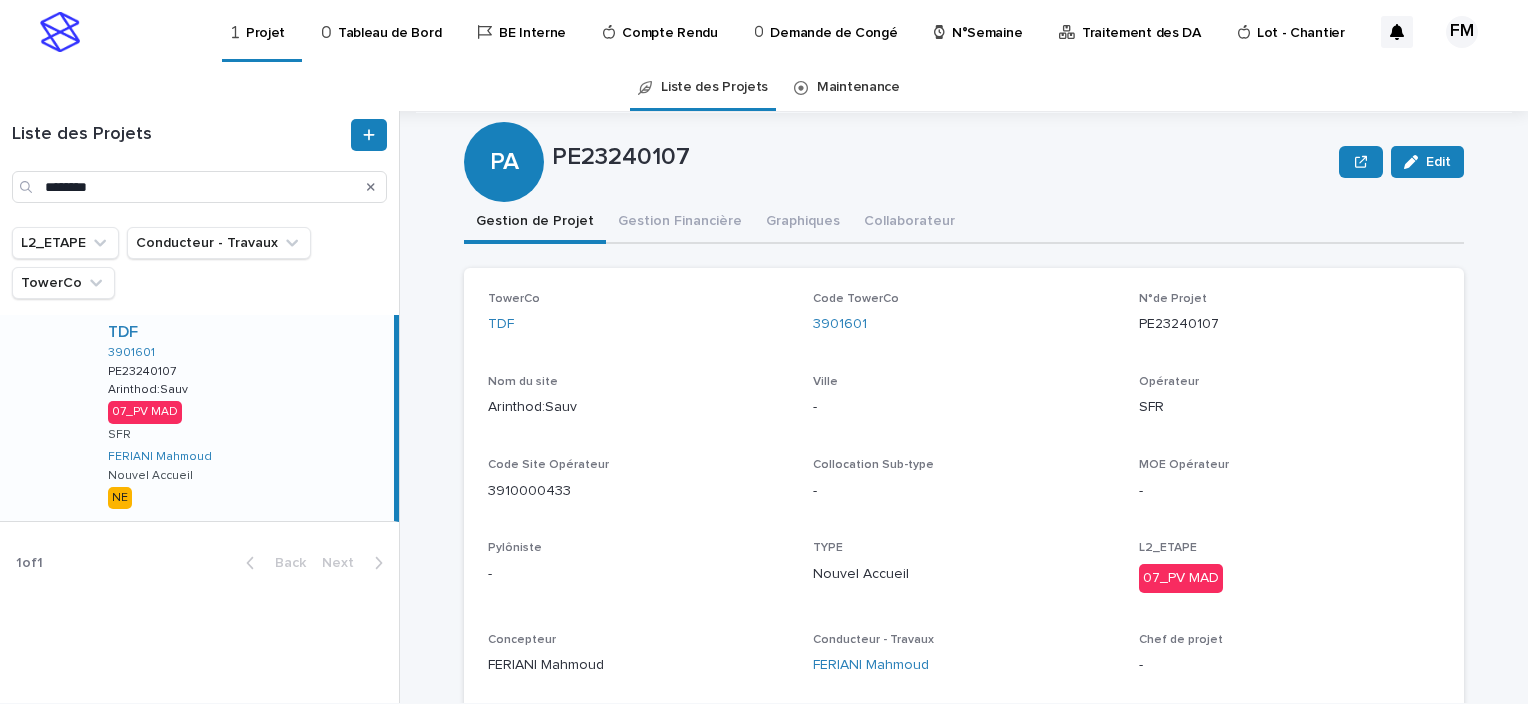 scroll, scrollTop: 0, scrollLeft: 0, axis: both 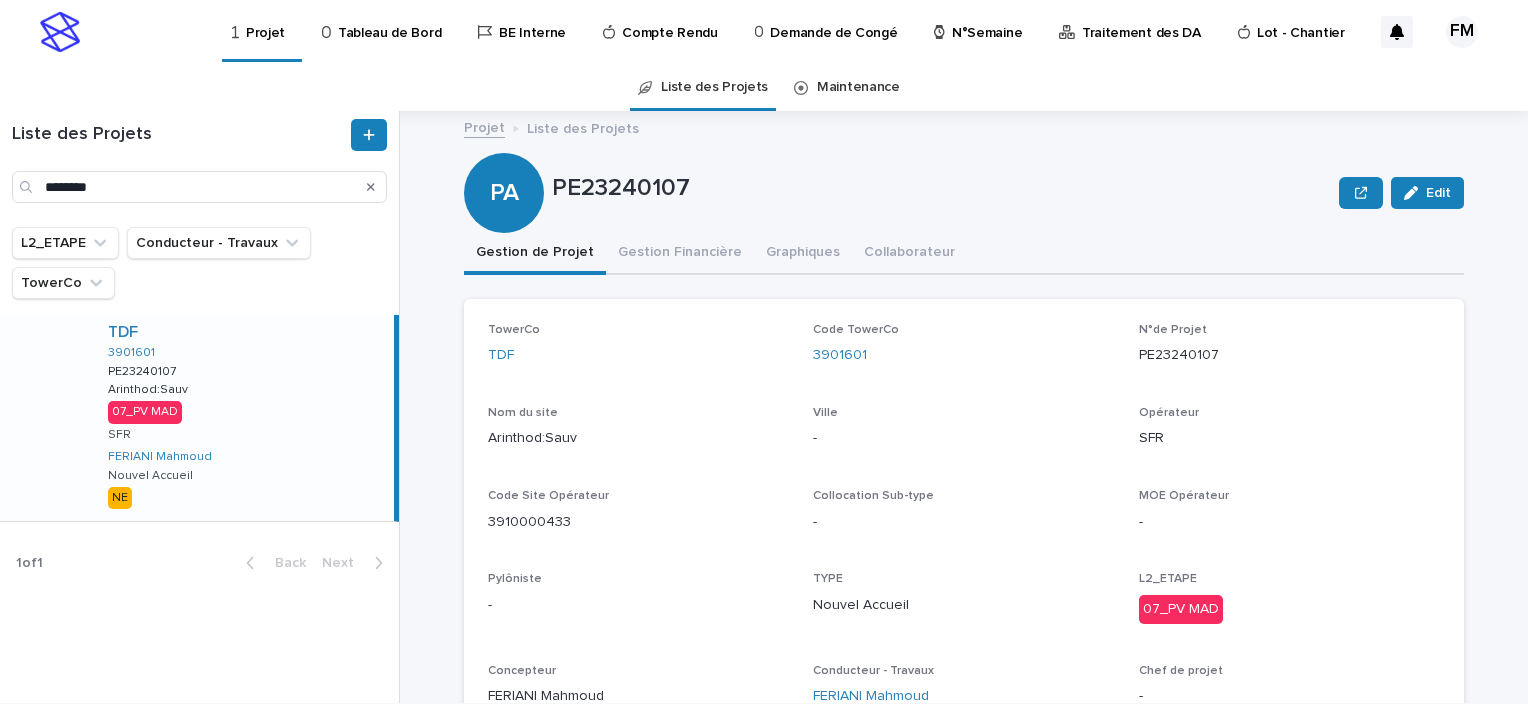 click on "Tableau de Bord" at bounding box center (389, 21) 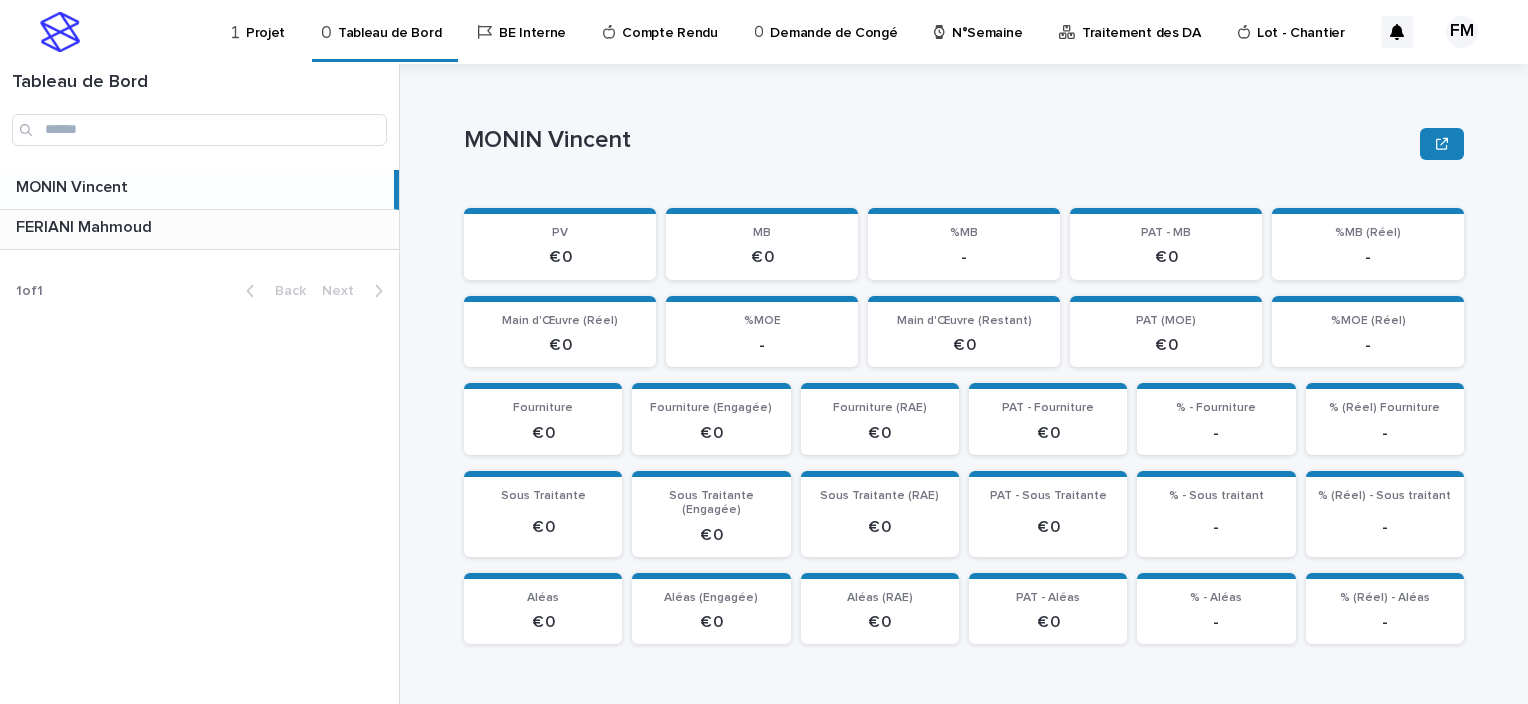 click at bounding box center [203, 227] 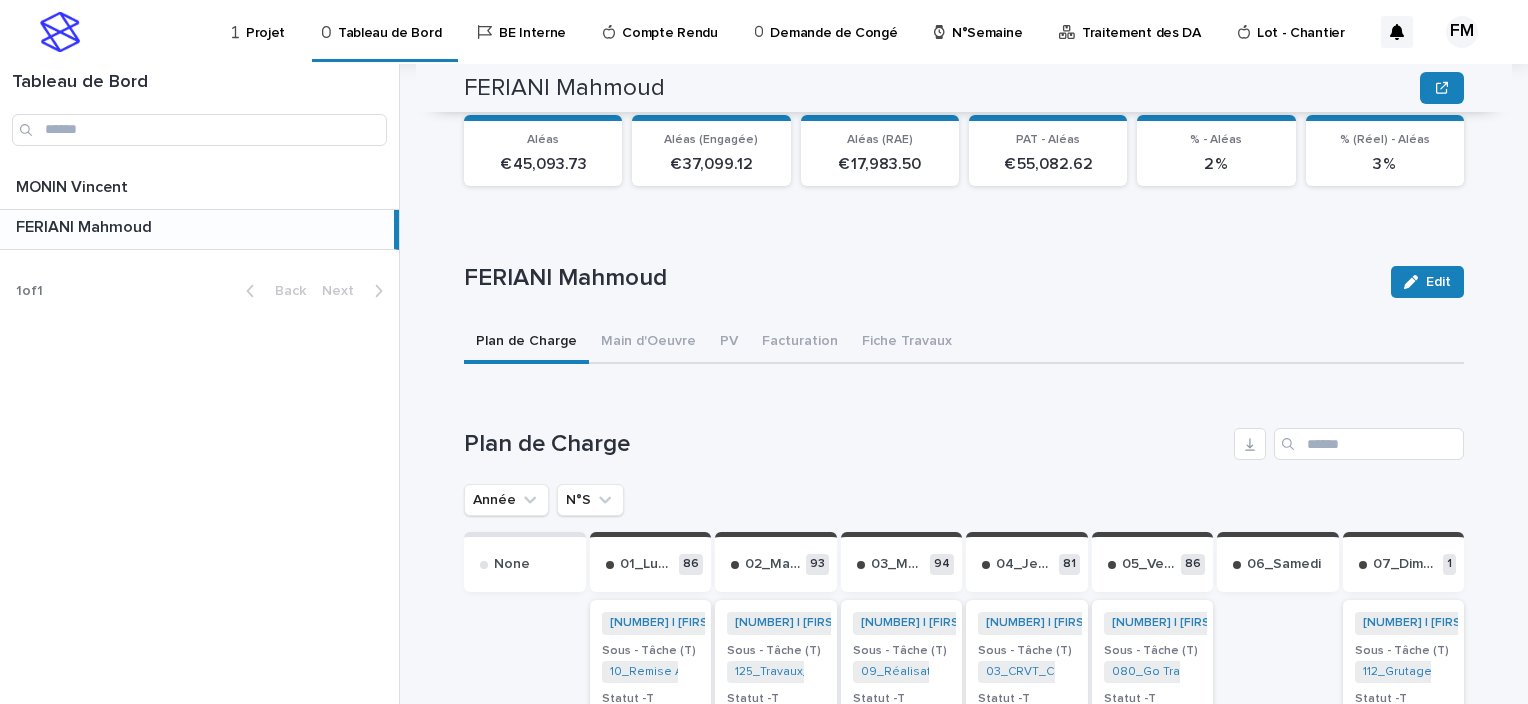 scroll, scrollTop: 544, scrollLeft: 0, axis: vertical 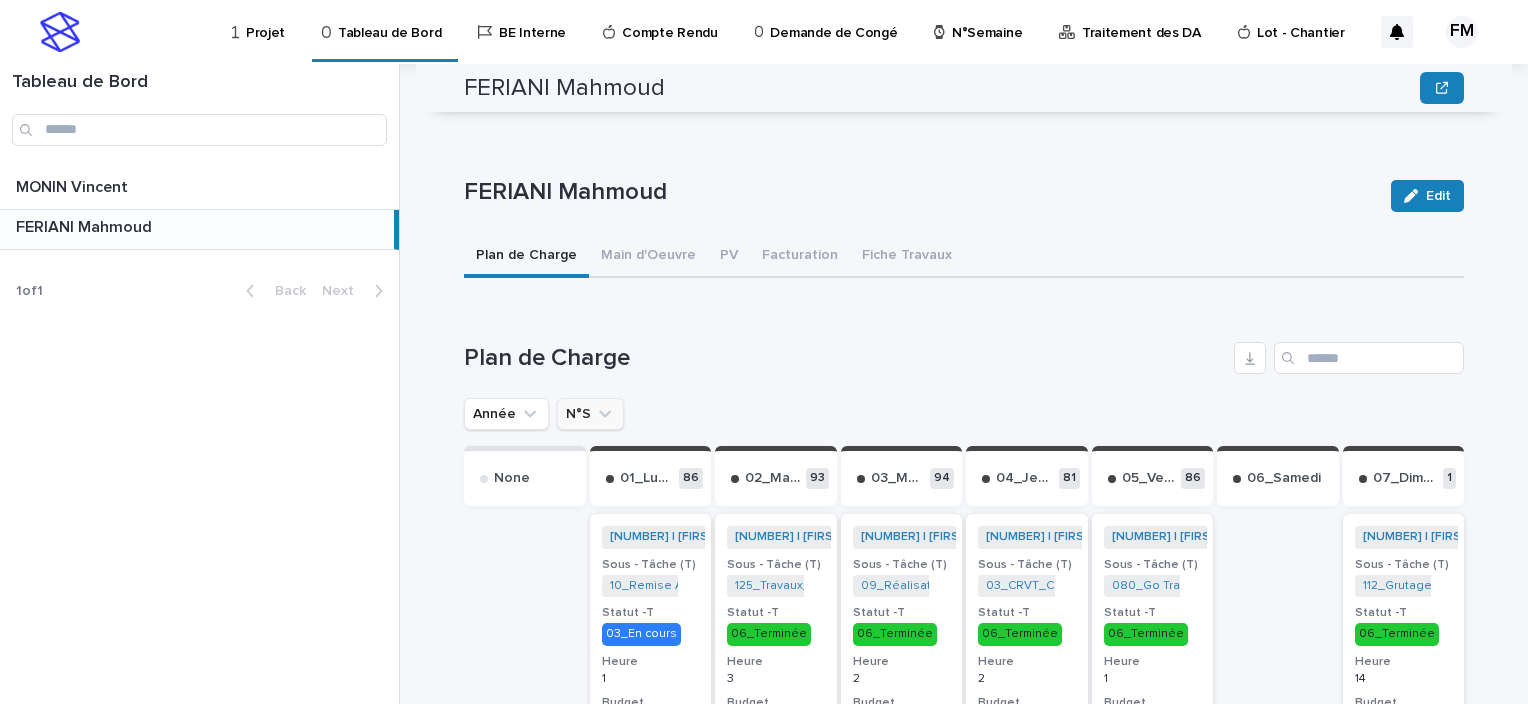click on "N°S" at bounding box center [590, 414] 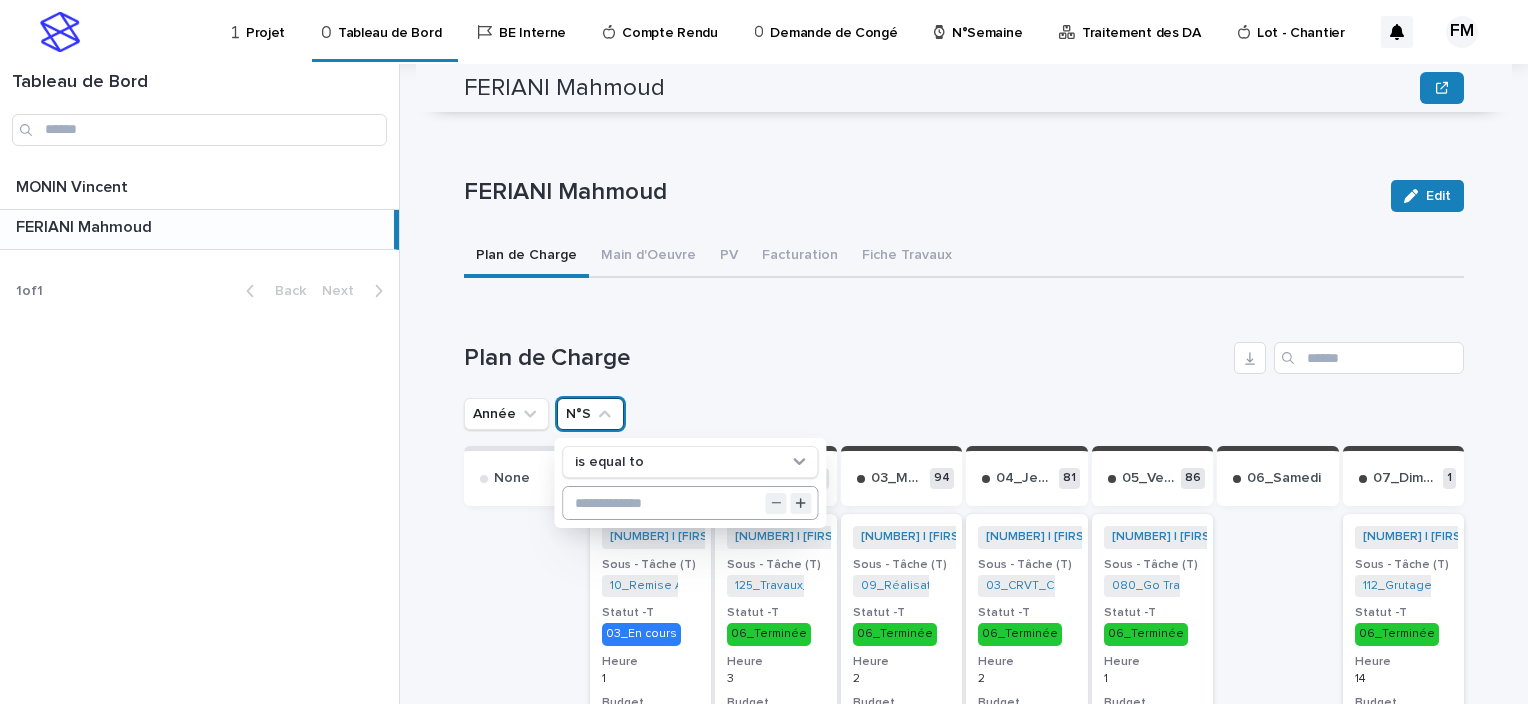 click at bounding box center [690, 503] 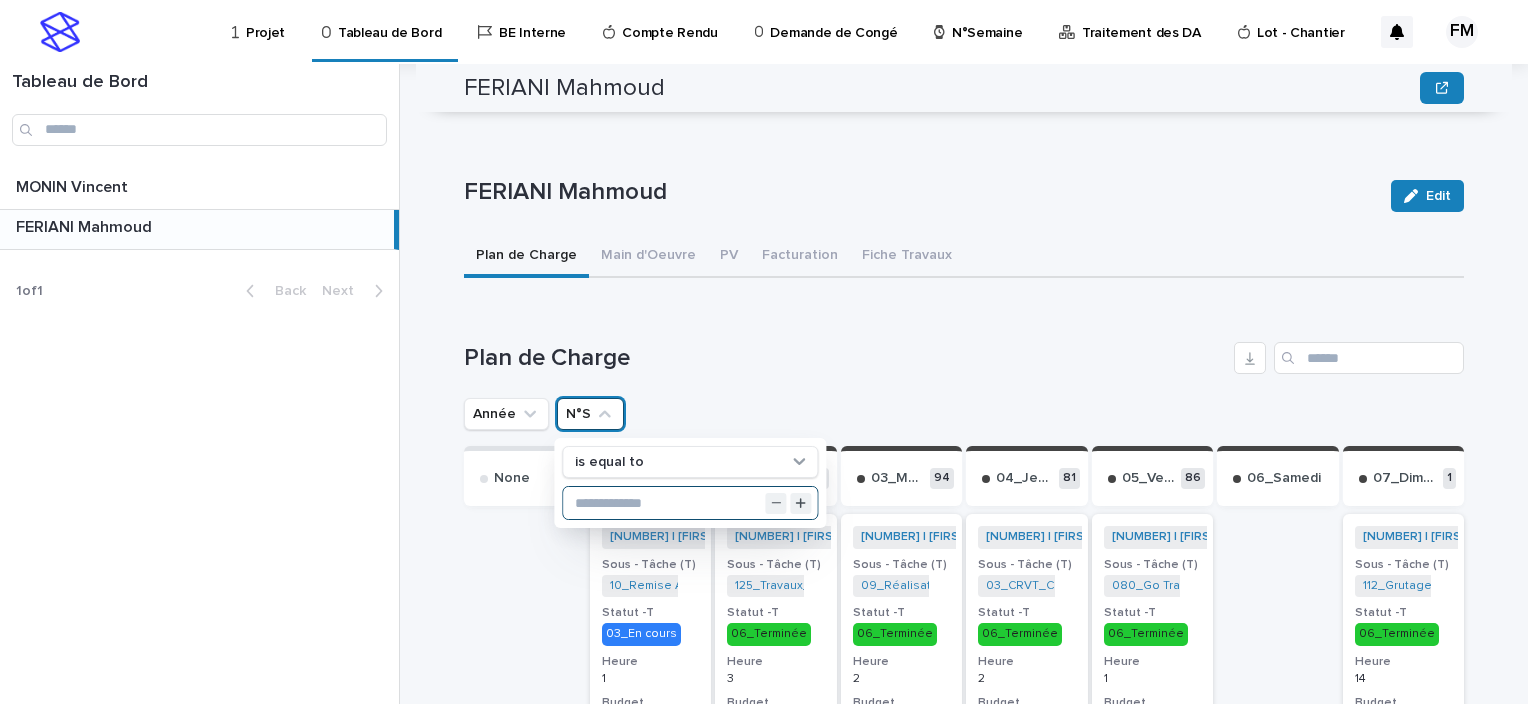 click at bounding box center (690, 503) 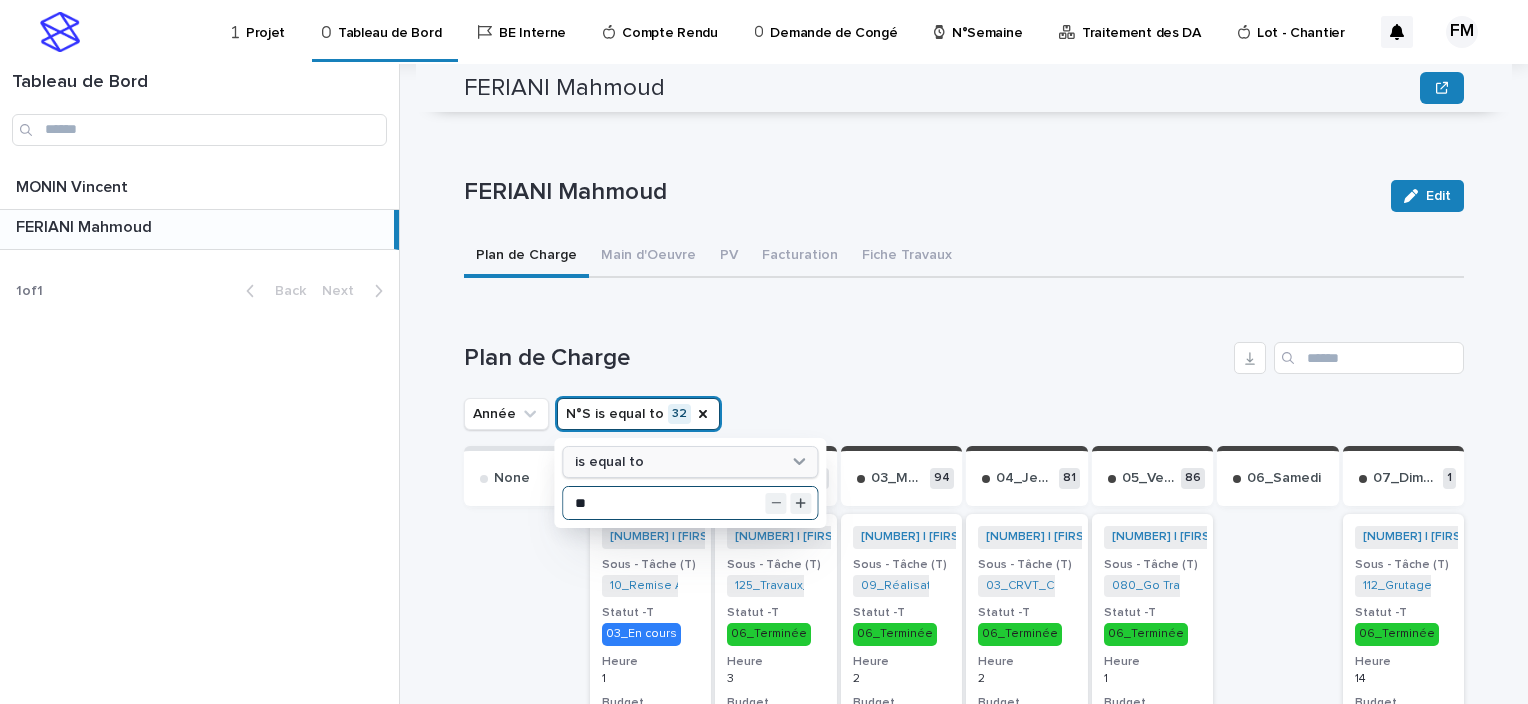 type on "**" 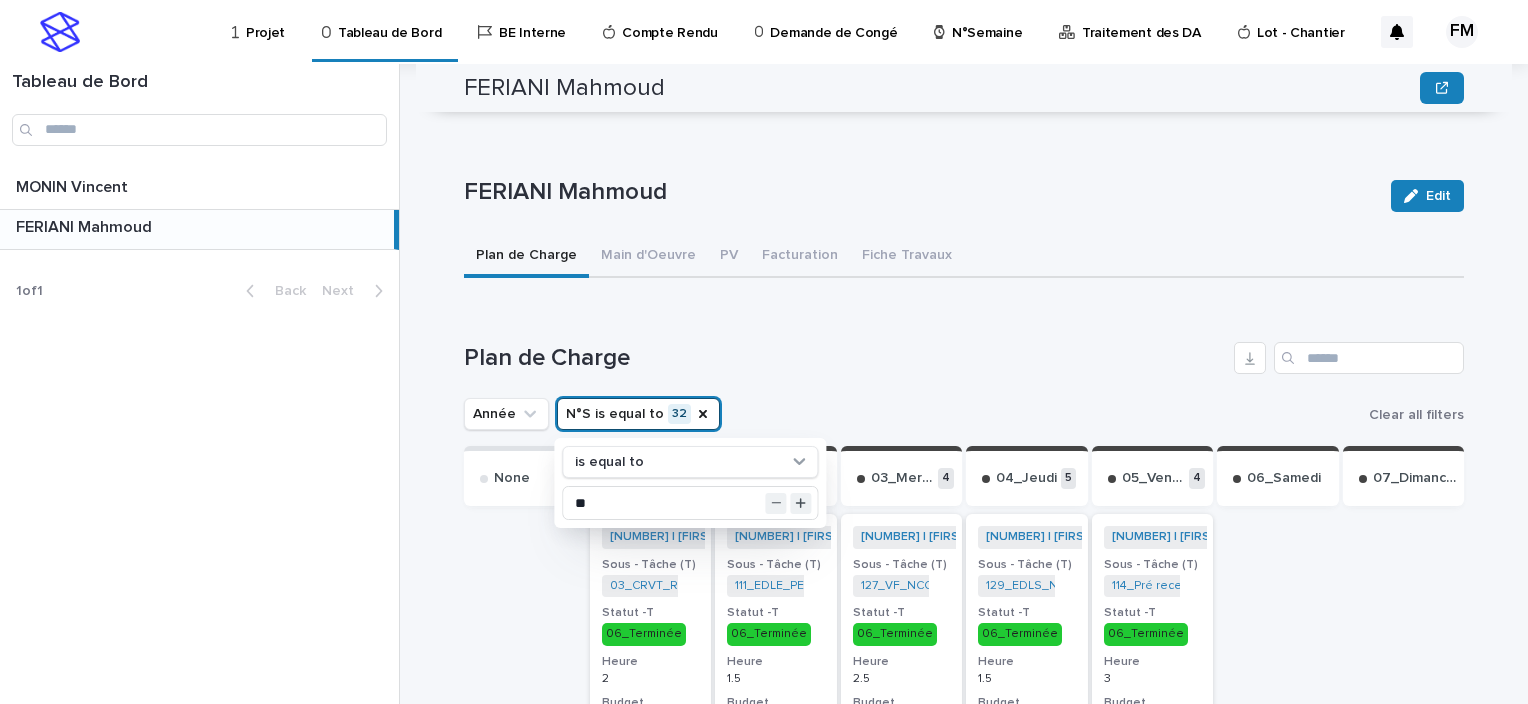 click on "Plan de Charge" at bounding box center (845, 358) 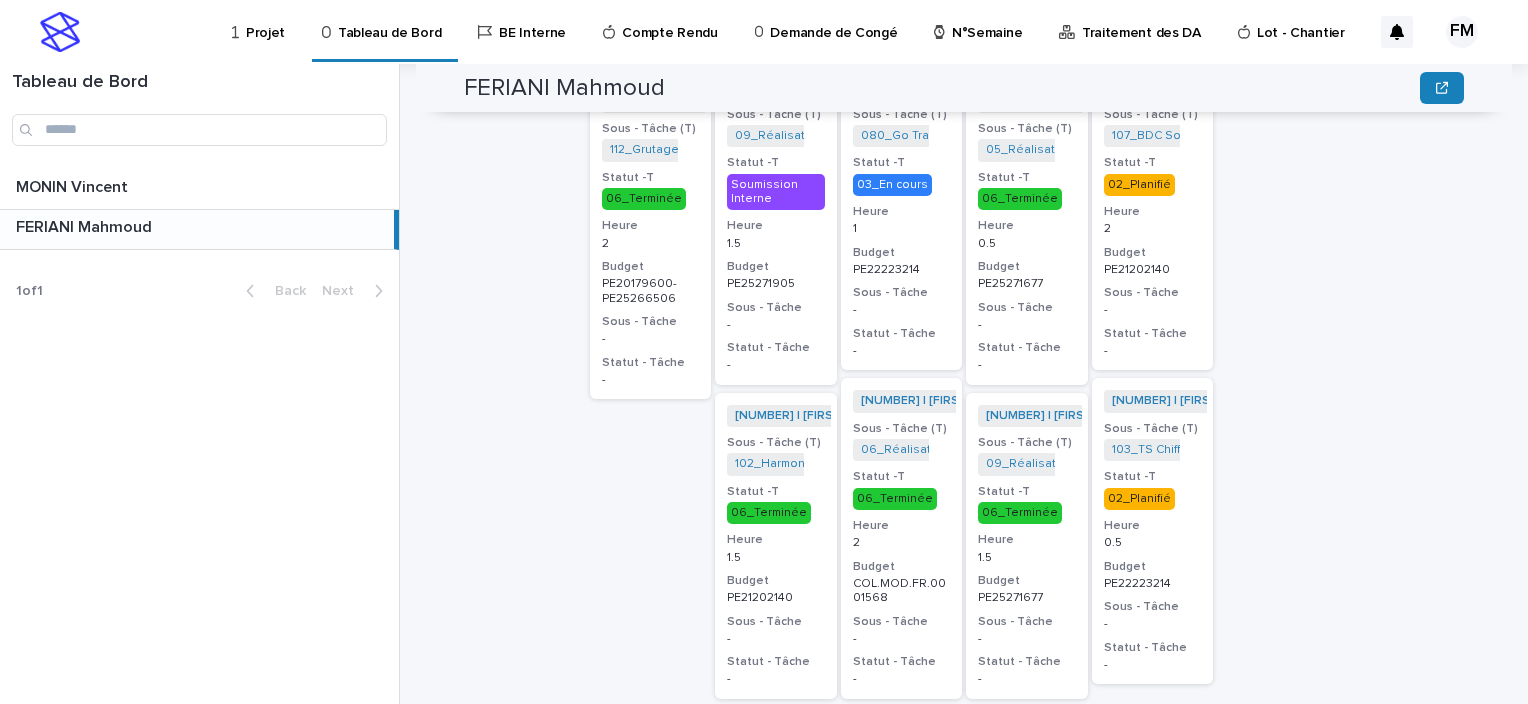 scroll, scrollTop: 1744, scrollLeft: 0, axis: vertical 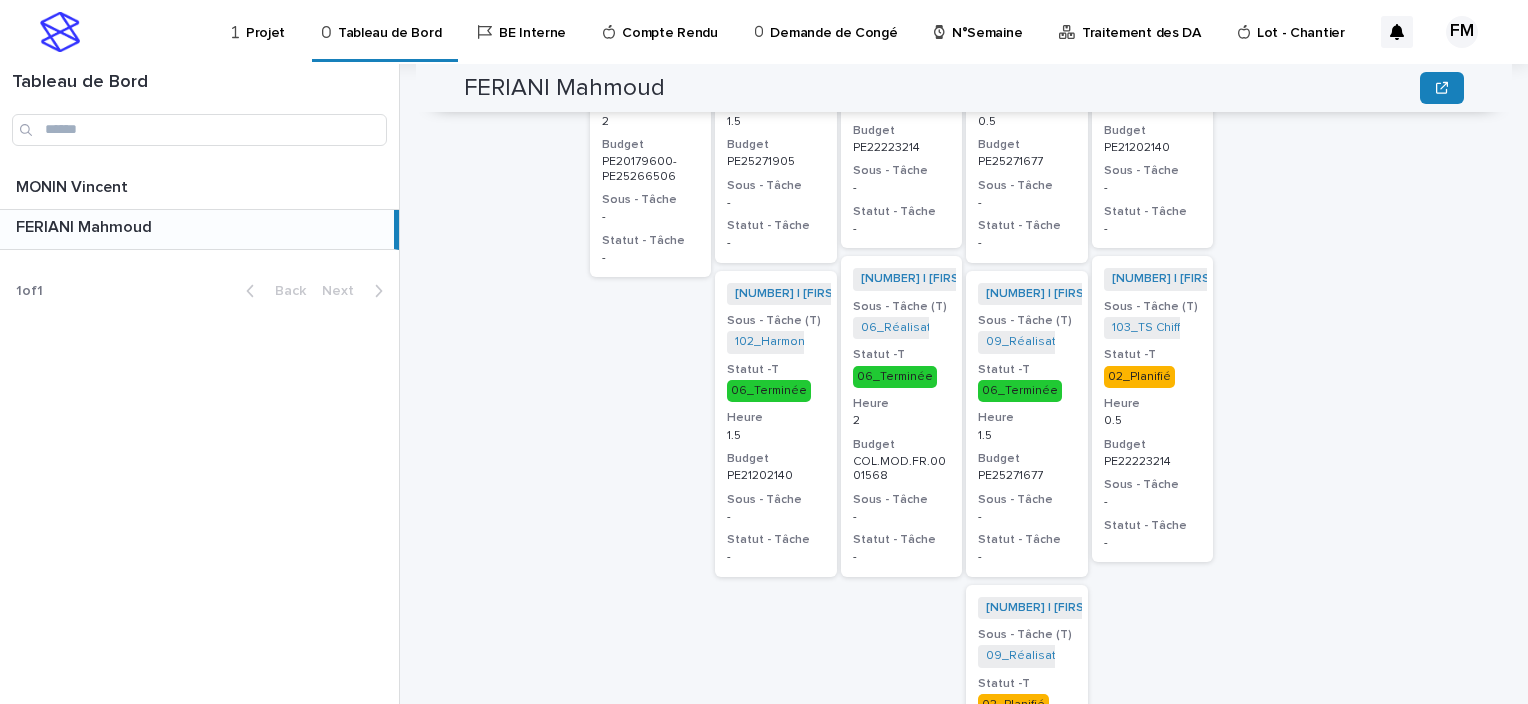 click on "Budget" at bounding box center [1153, 445] 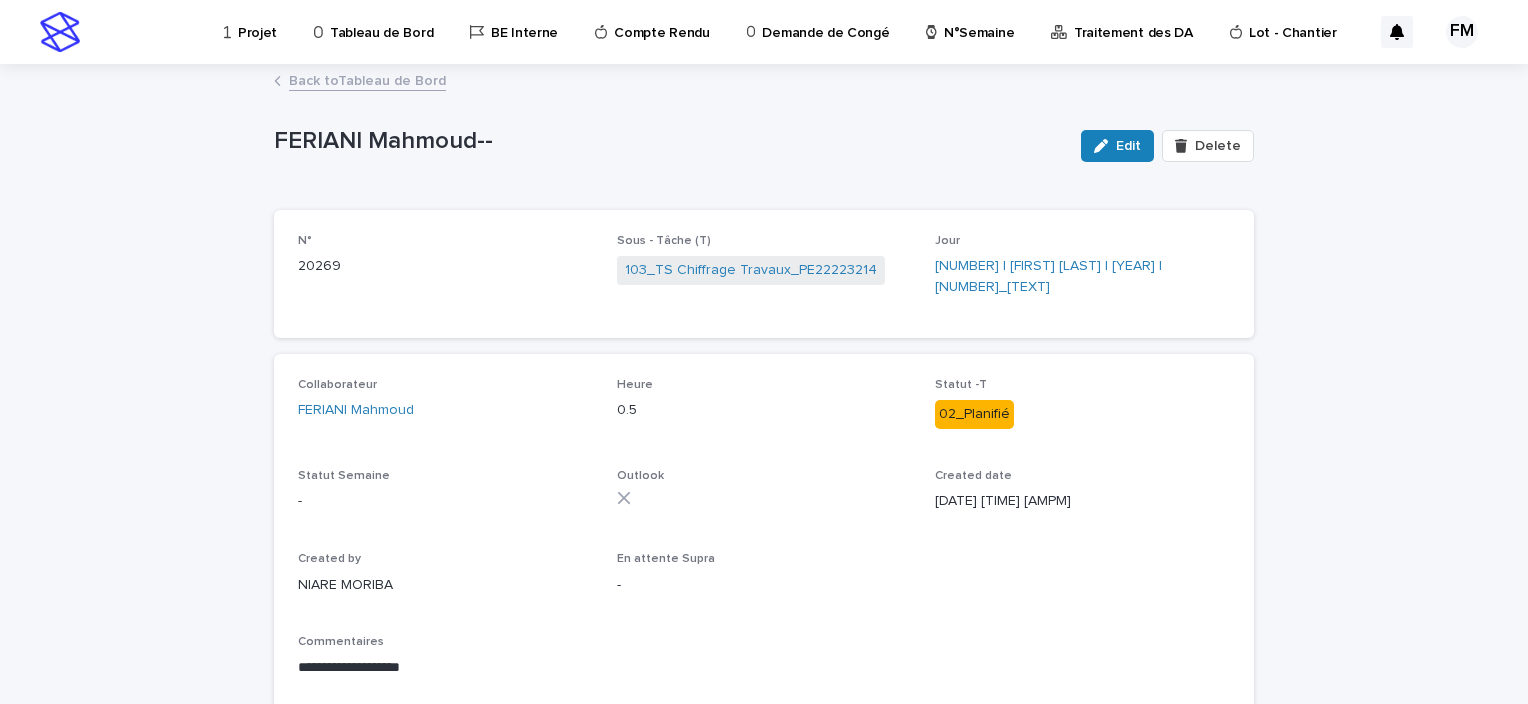 scroll, scrollTop: 100, scrollLeft: 0, axis: vertical 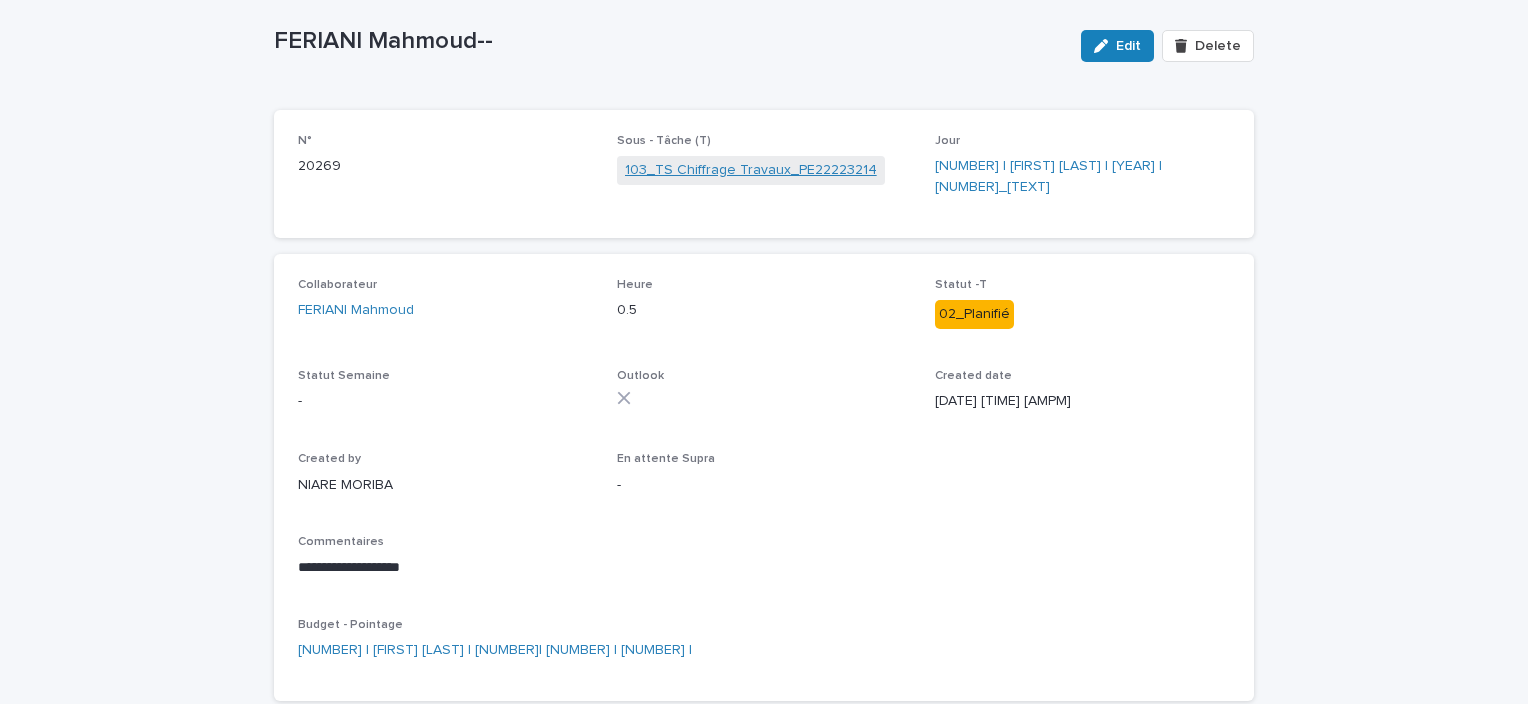 click on "103_TS Chiffrage Travaux_PE22223214" at bounding box center (751, 170) 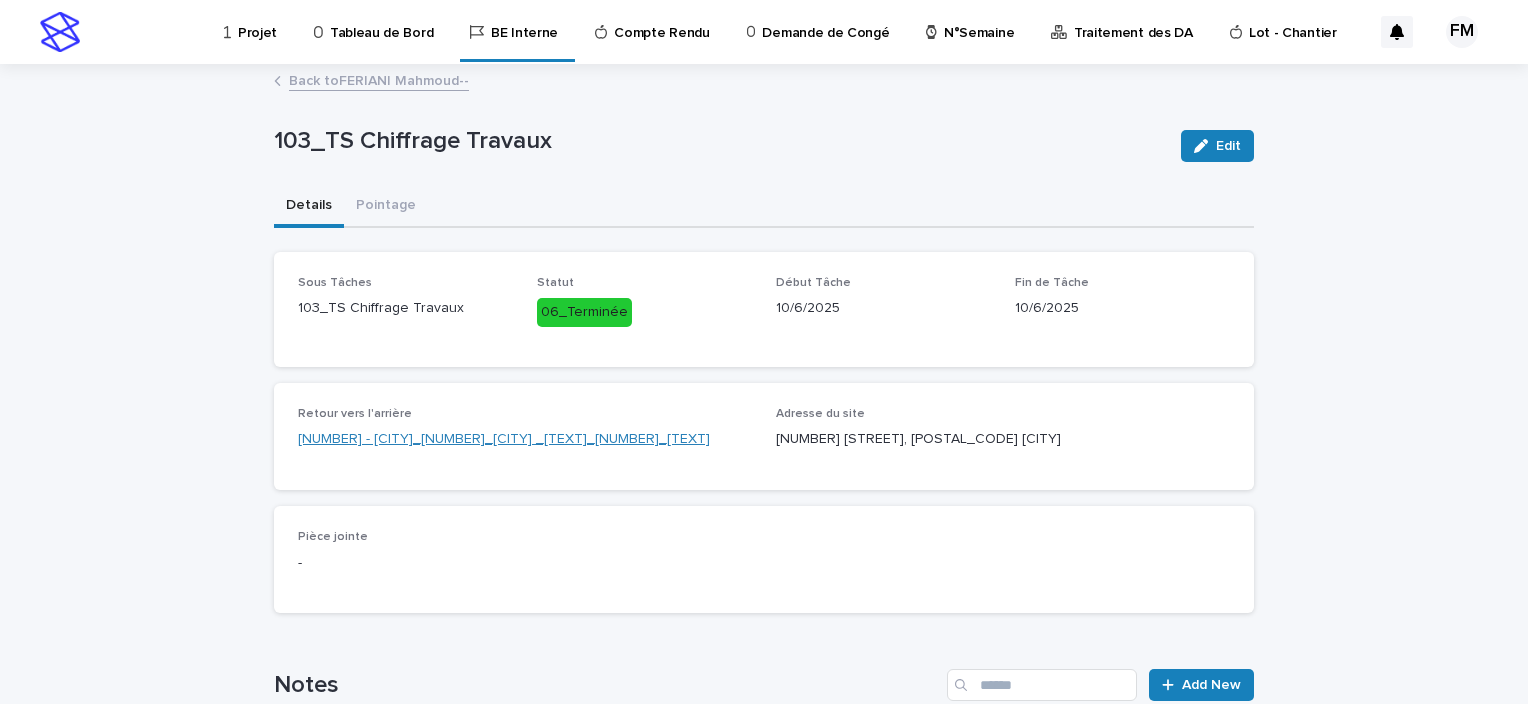 click on "PE22223214_9306420 - ROSNY SOUS BOIS_3022_ROSNY SOUS BOIS _RAN_08_PV MAD" at bounding box center (504, 439) 